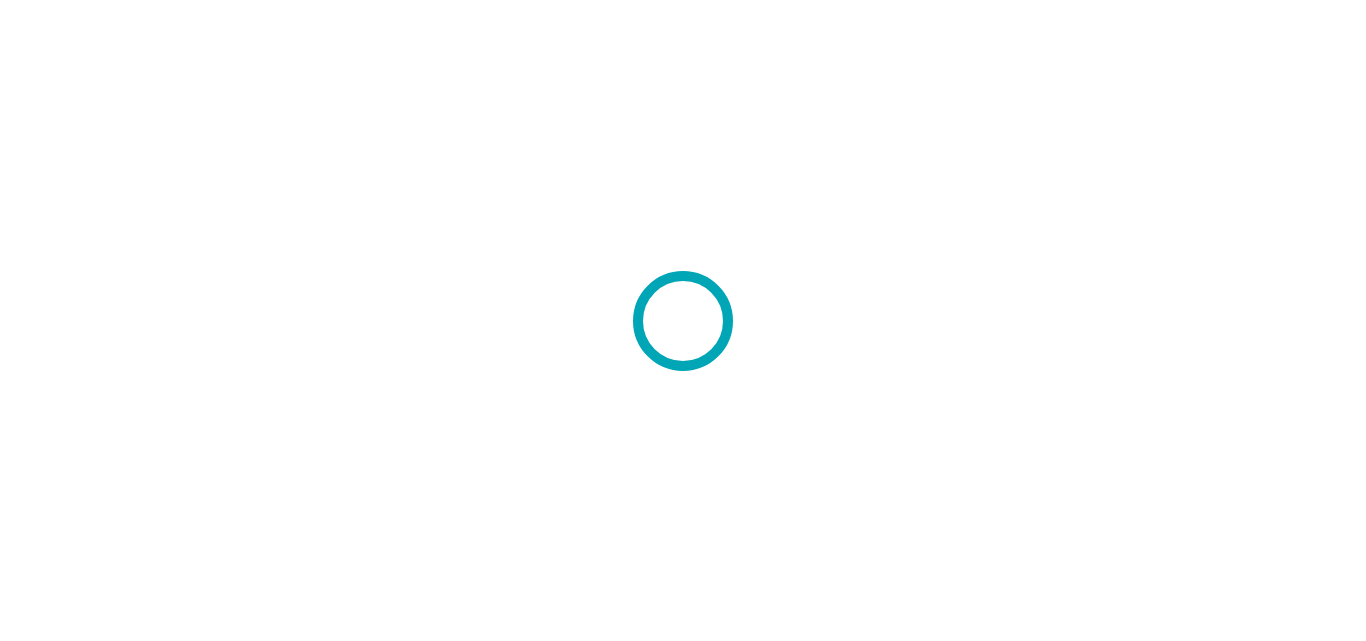 scroll, scrollTop: 0, scrollLeft: 0, axis: both 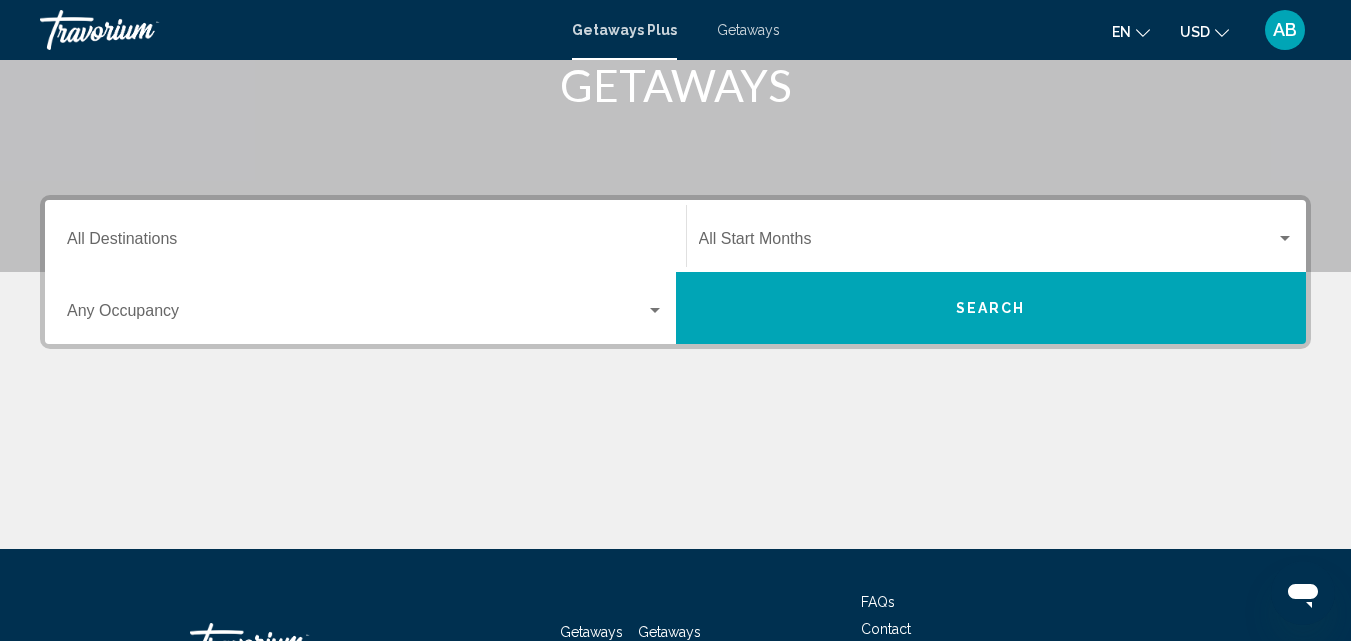 click on "Destination All Destinations" at bounding box center (365, 243) 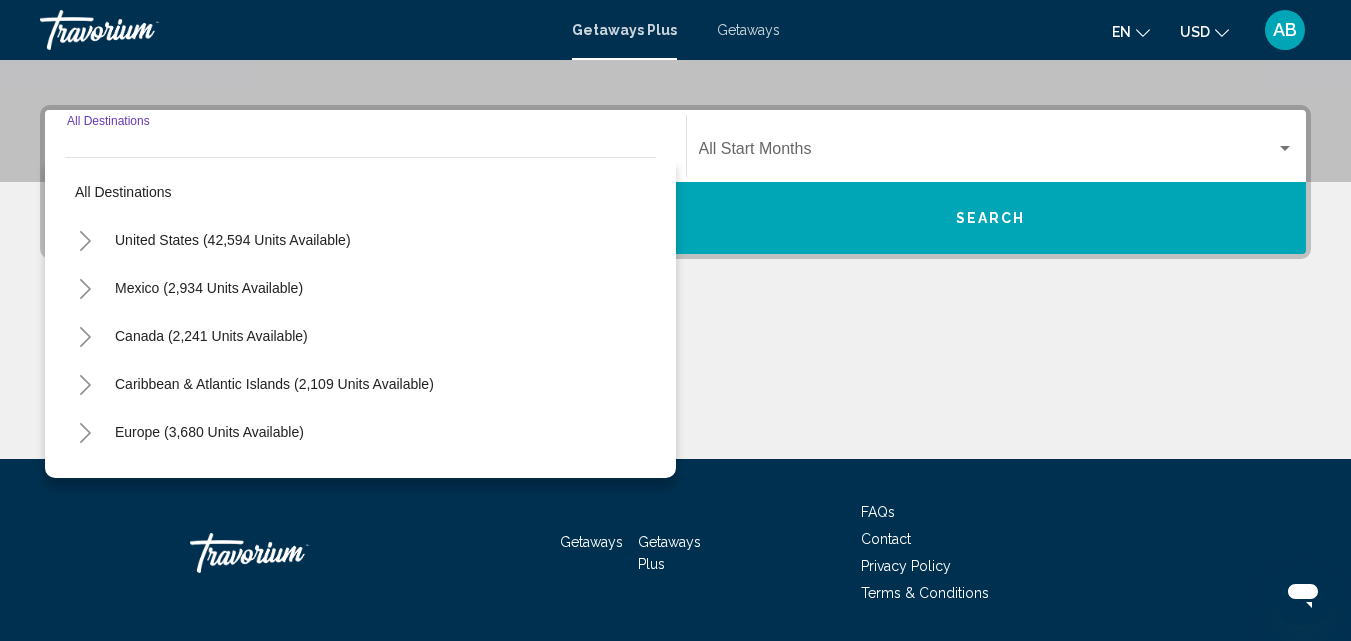 scroll, scrollTop: 458, scrollLeft: 0, axis: vertical 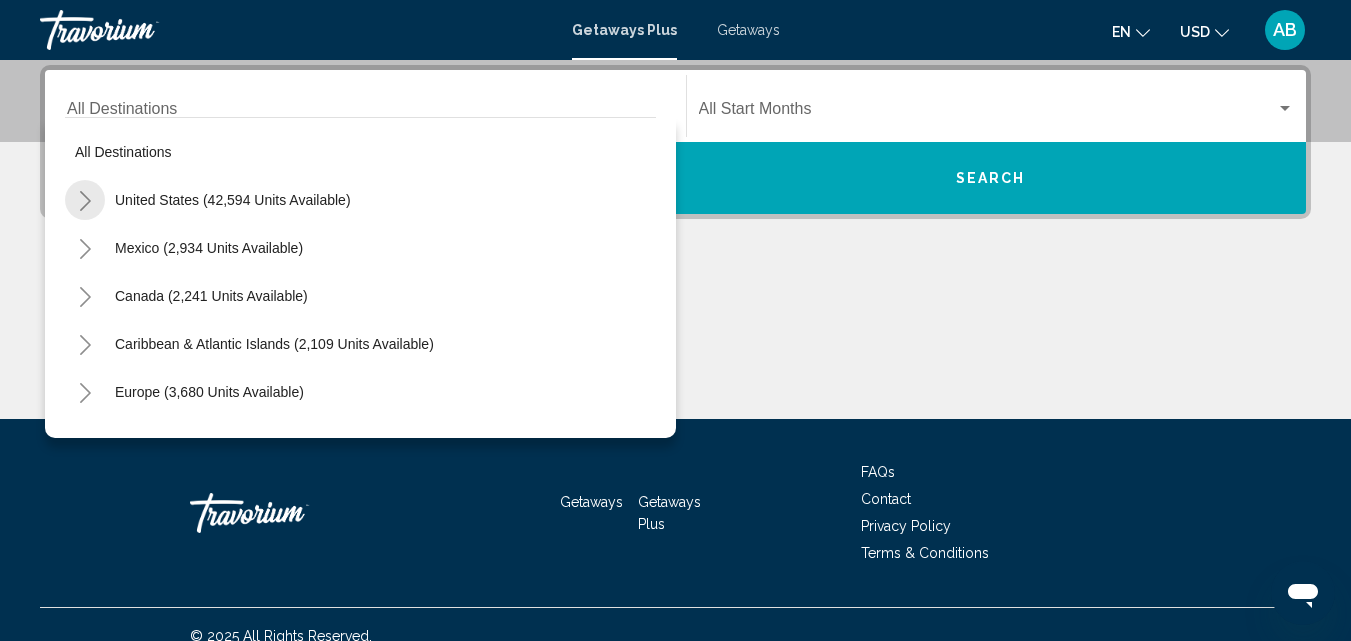 click 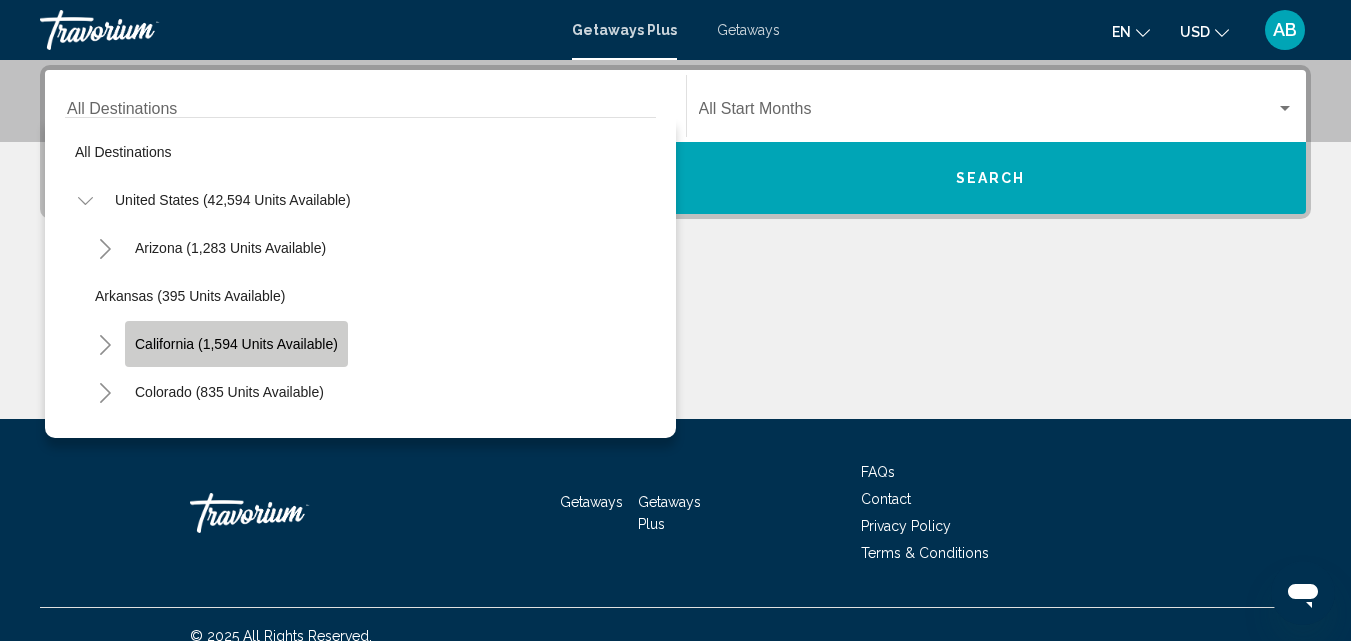 click on "California (1,594 units available)" 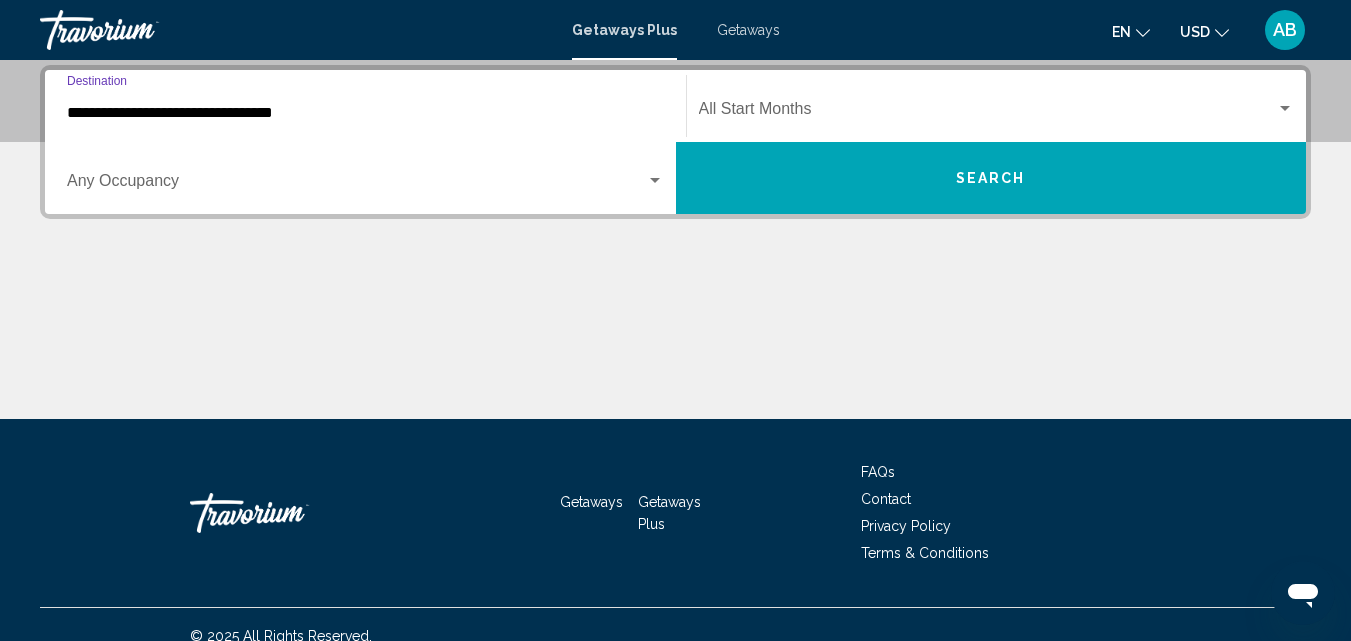 click on "Occupancy Any Occupancy" at bounding box center (365, 178) 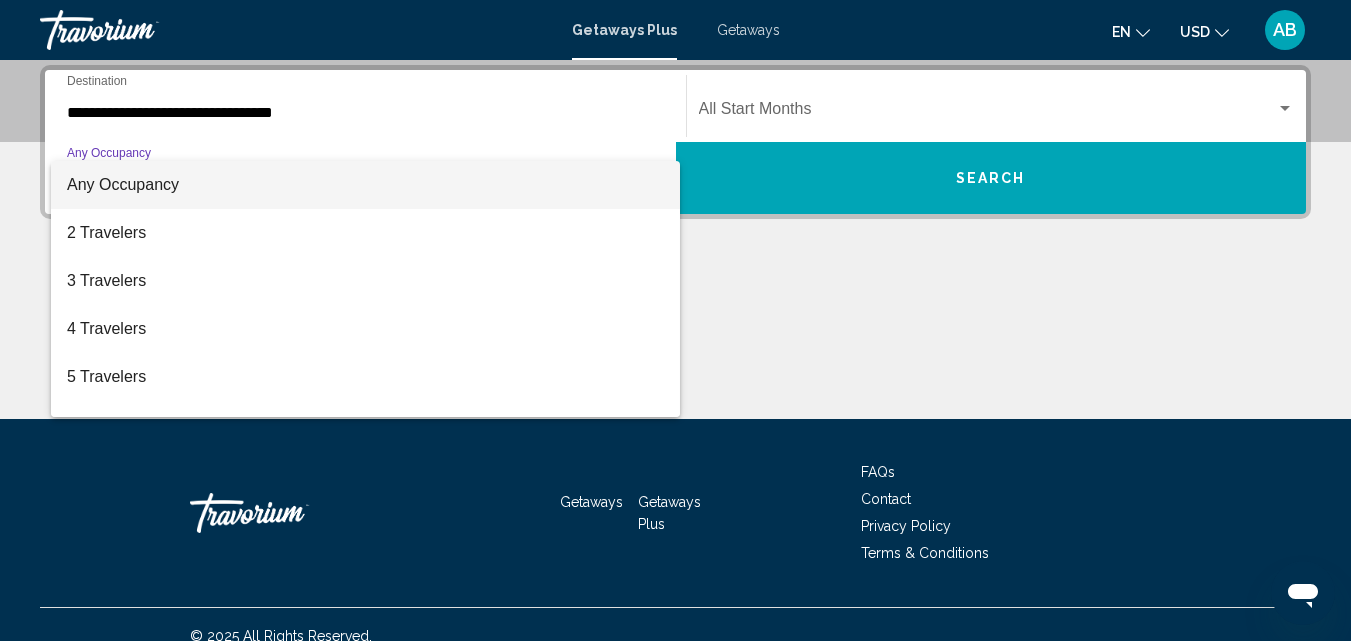 click on "Any Occupancy" at bounding box center [365, 185] 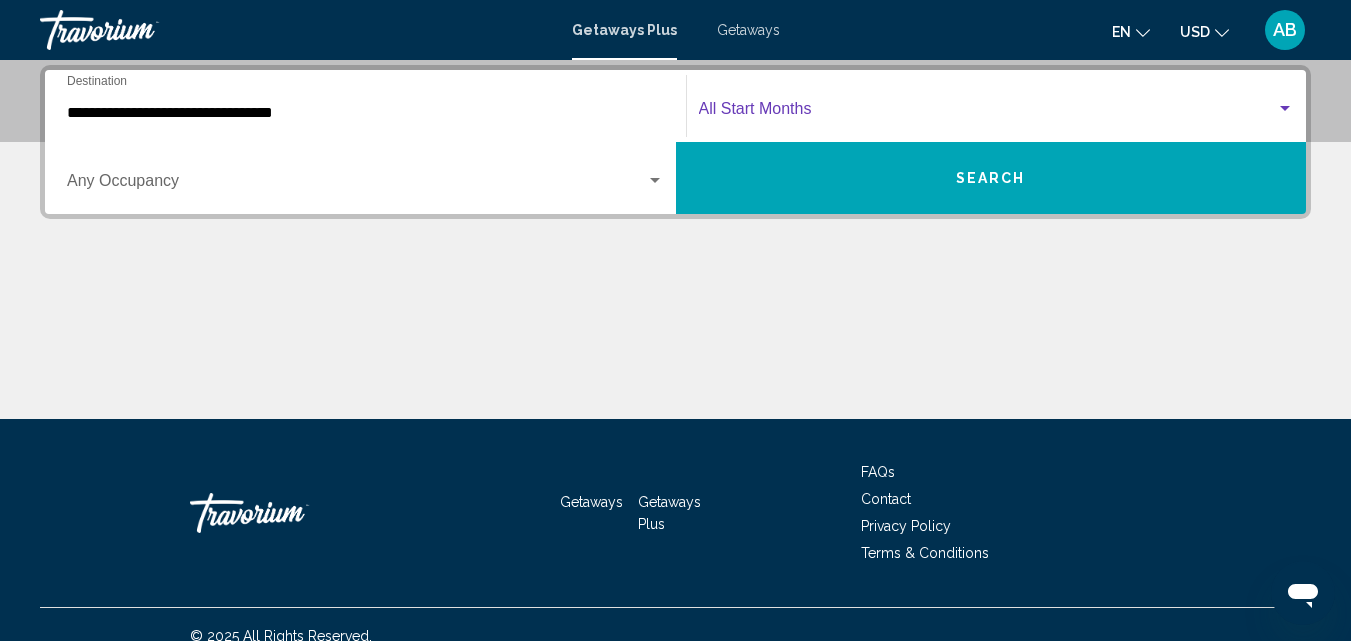 click at bounding box center [988, 113] 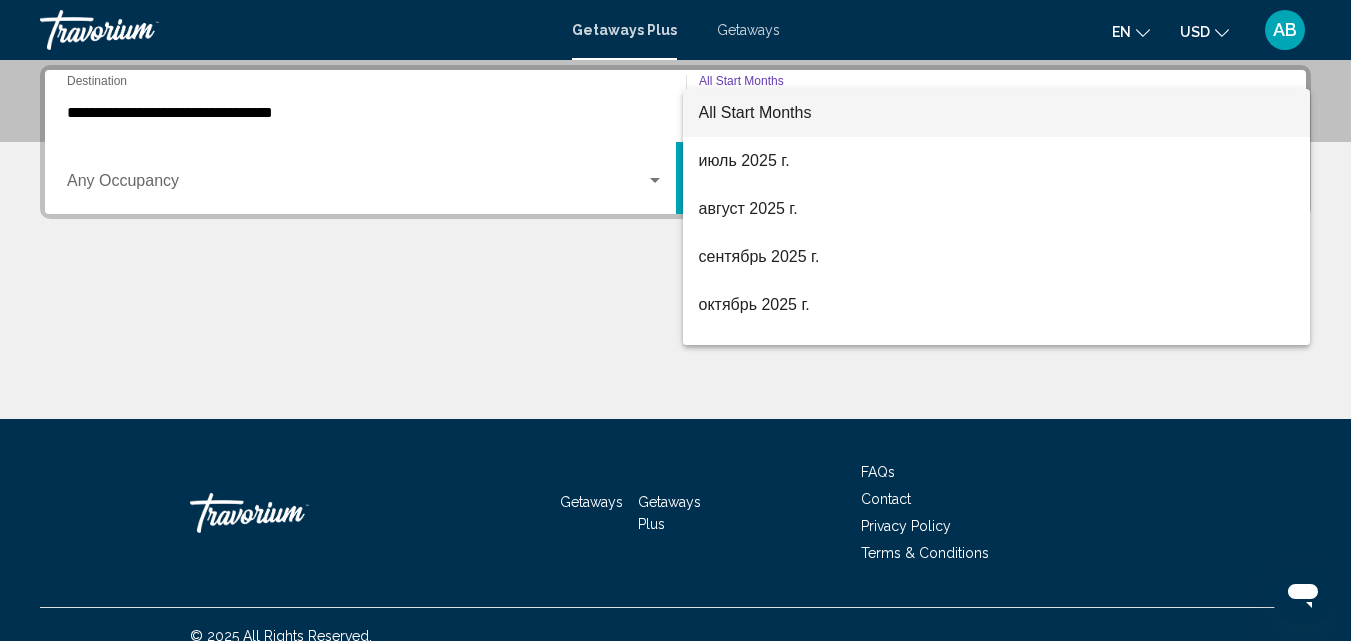click on "All Start Months" at bounding box center [755, 112] 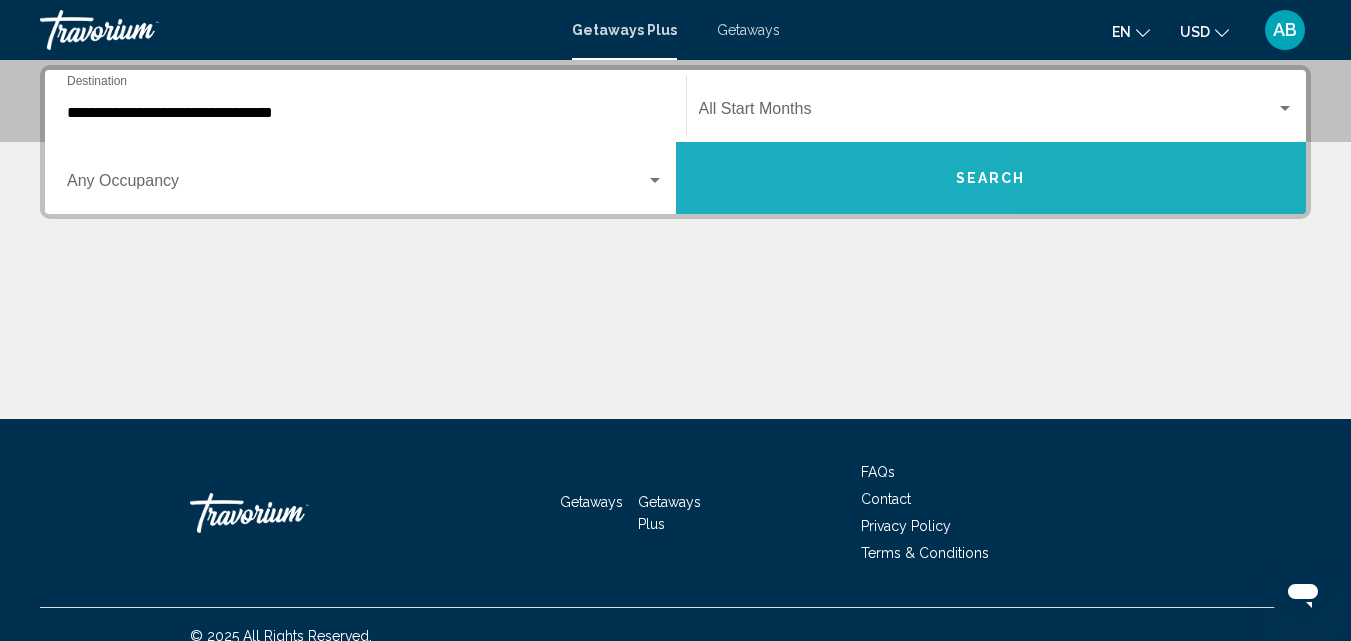 click on "Search" at bounding box center [991, 178] 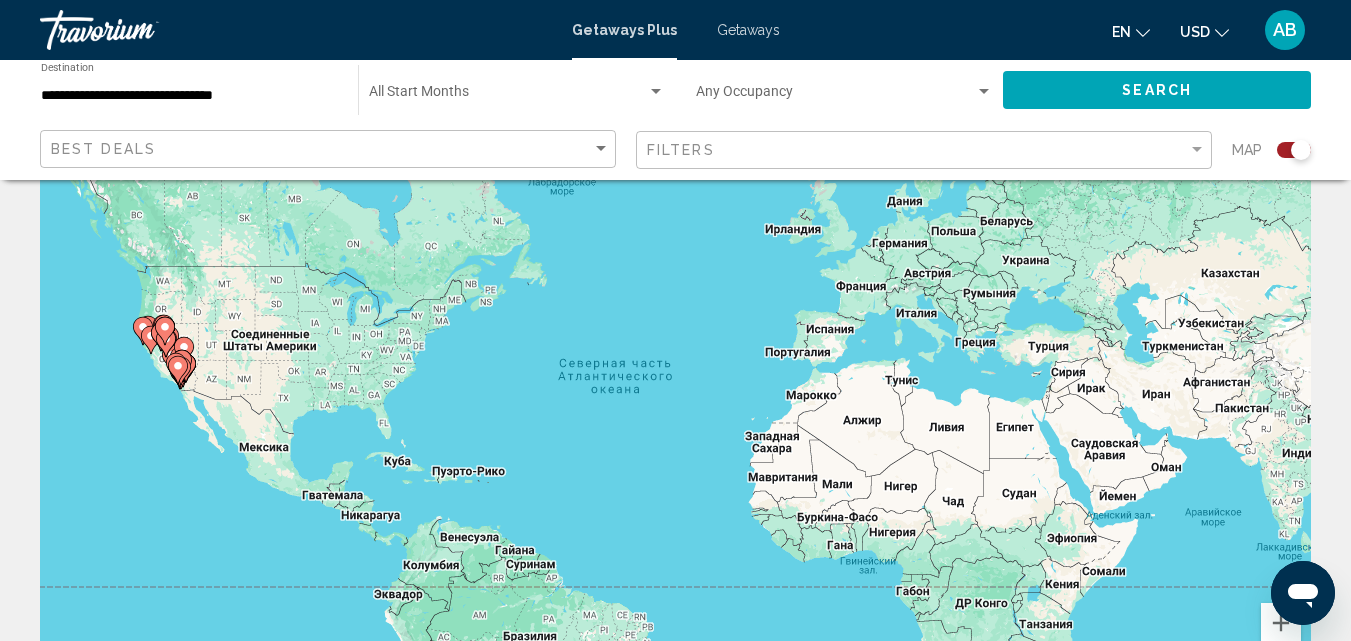 scroll, scrollTop: 83, scrollLeft: 0, axis: vertical 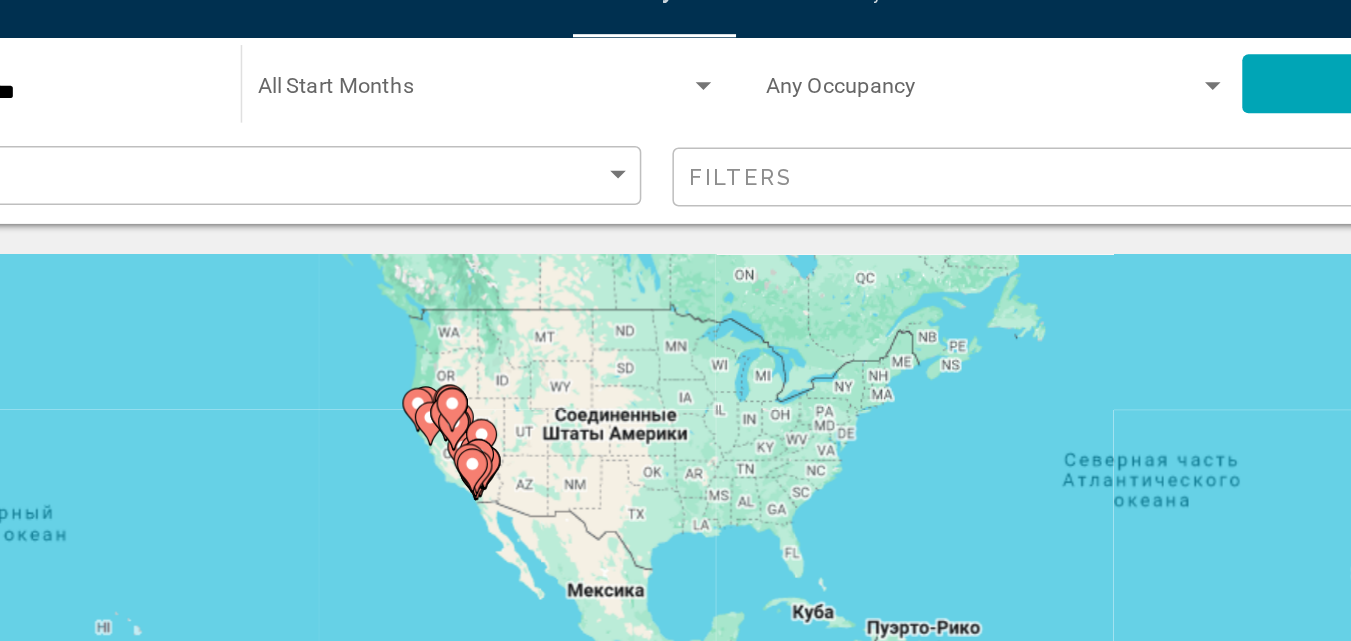 drag, startPoint x: 391, startPoint y: 269, endPoint x: 739, endPoint y: 135, distance: 372.9075 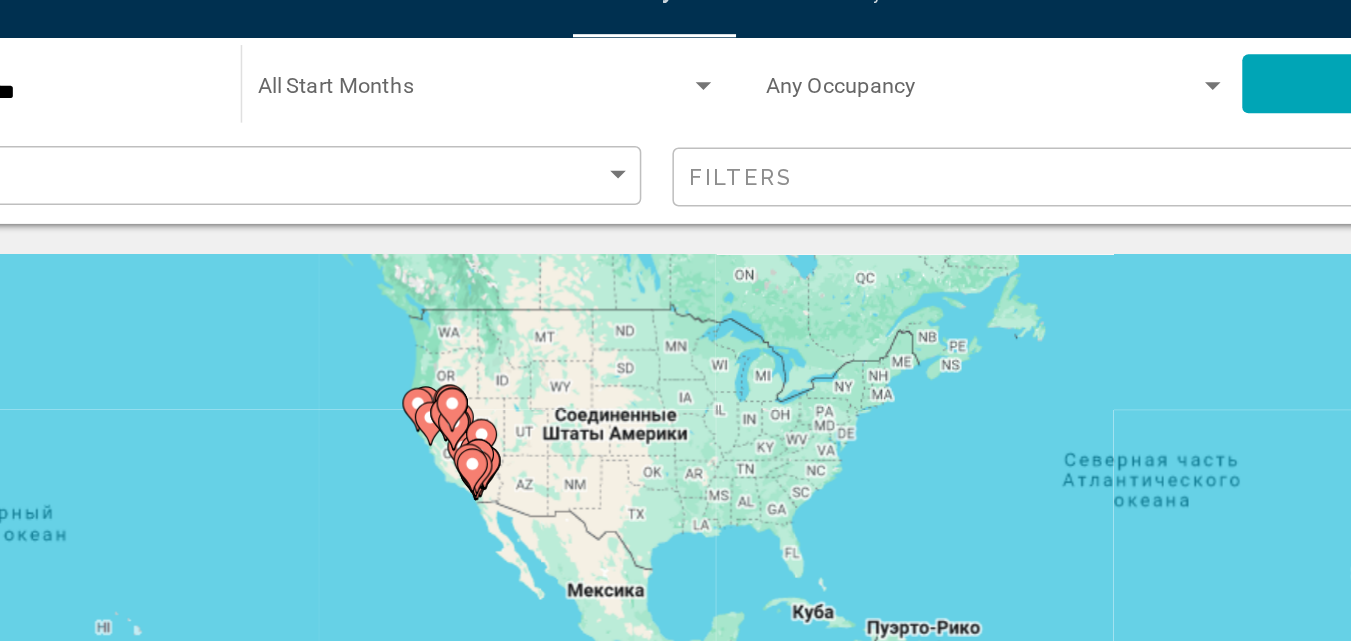 click on "**********" 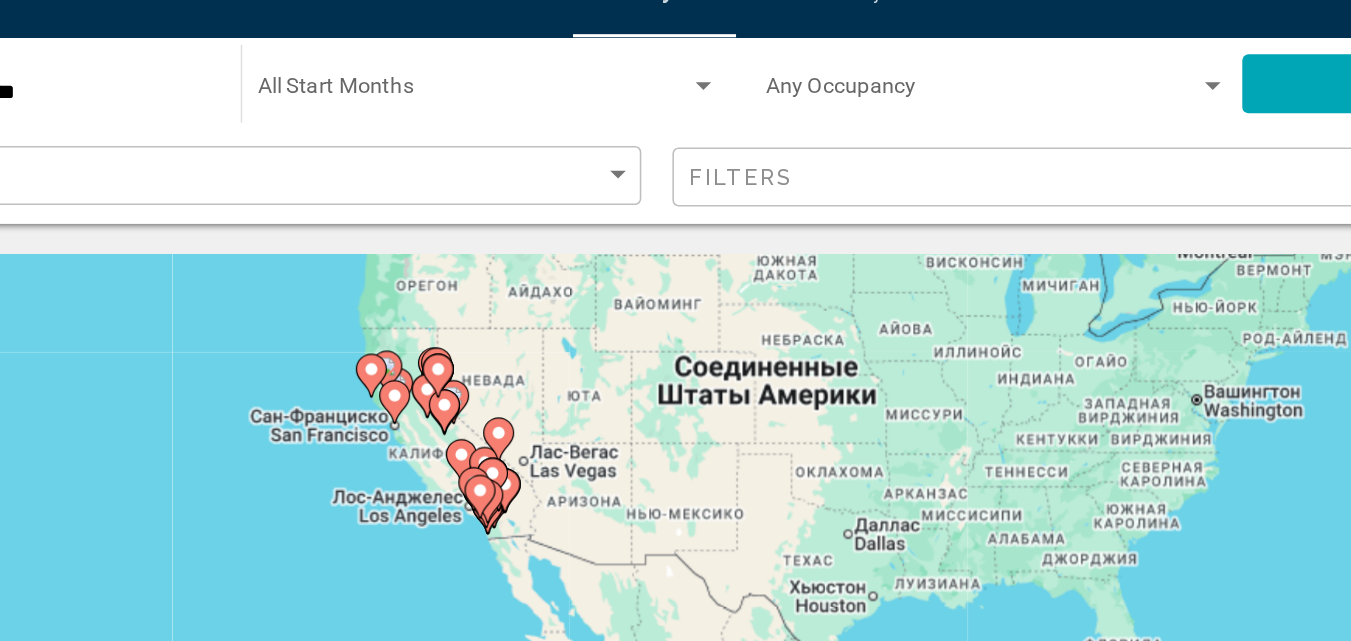 drag, startPoint x: 476, startPoint y: 297, endPoint x: 502, endPoint y: 314, distance: 31.06445 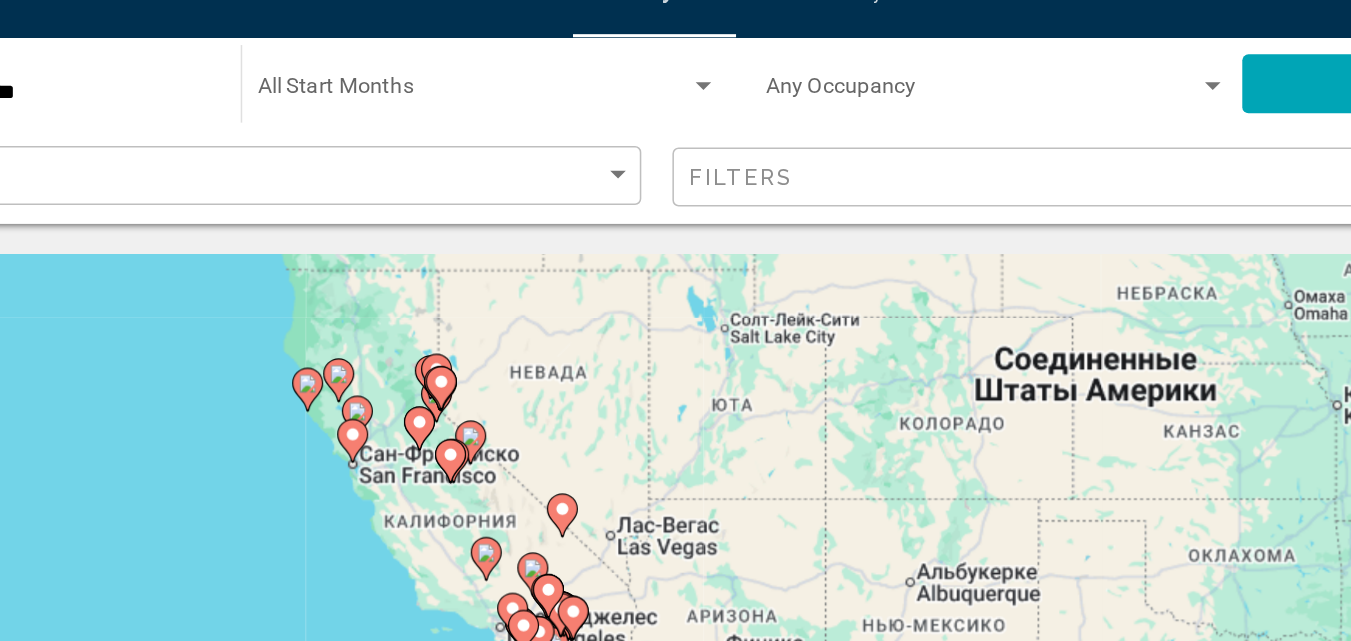drag, startPoint x: 430, startPoint y: 330, endPoint x: 514, endPoint y: 390, distance: 103.227905 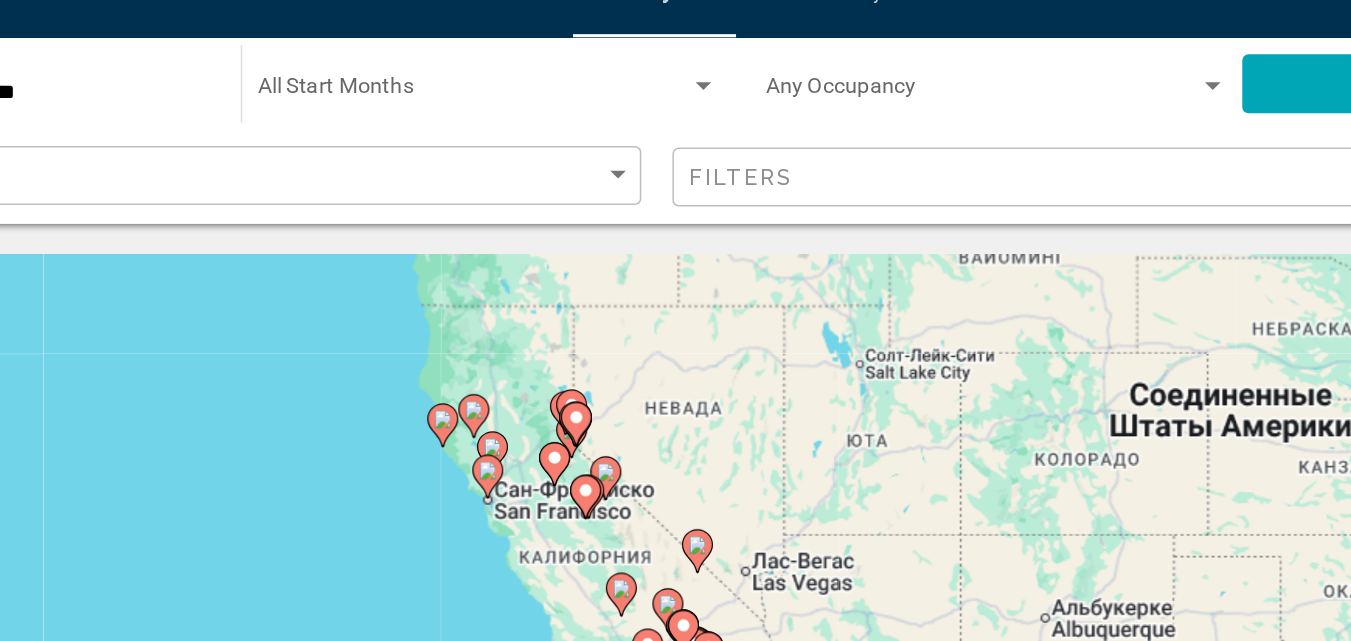drag, startPoint x: 479, startPoint y: 347, endPoint x: 574, endPoint y: 376, distance: 99.32774 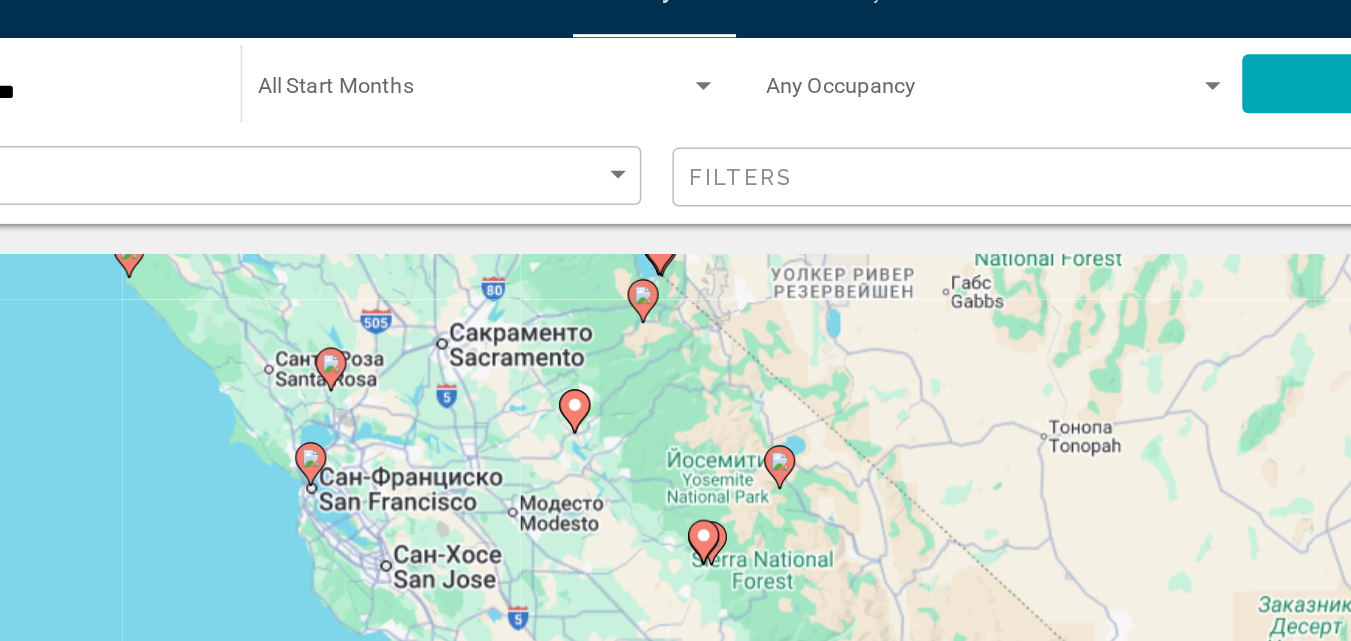 drag, startPoint x: 458, startPoint y: 327, endPoint x: 515, endPoint y: 392, distance: 86.4523 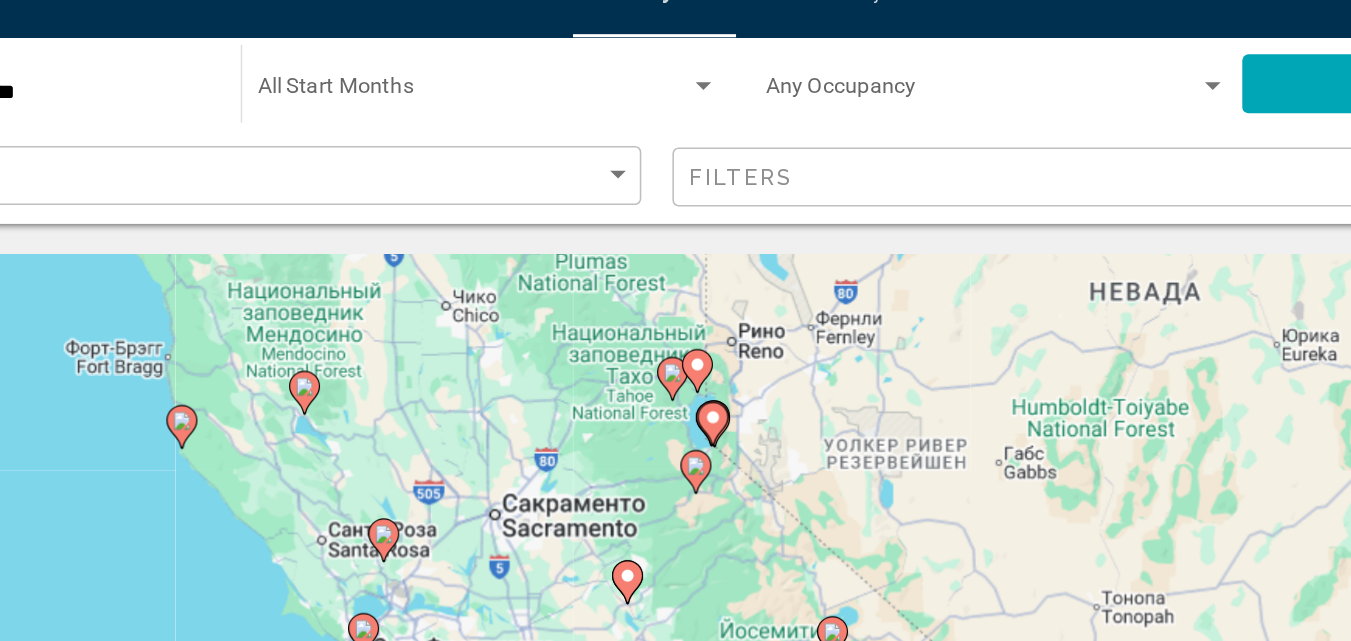 drag, startPoint x: 534, startPoint y: 331, endPoint x: 568, endPoint y: 444, distance: 118.004234 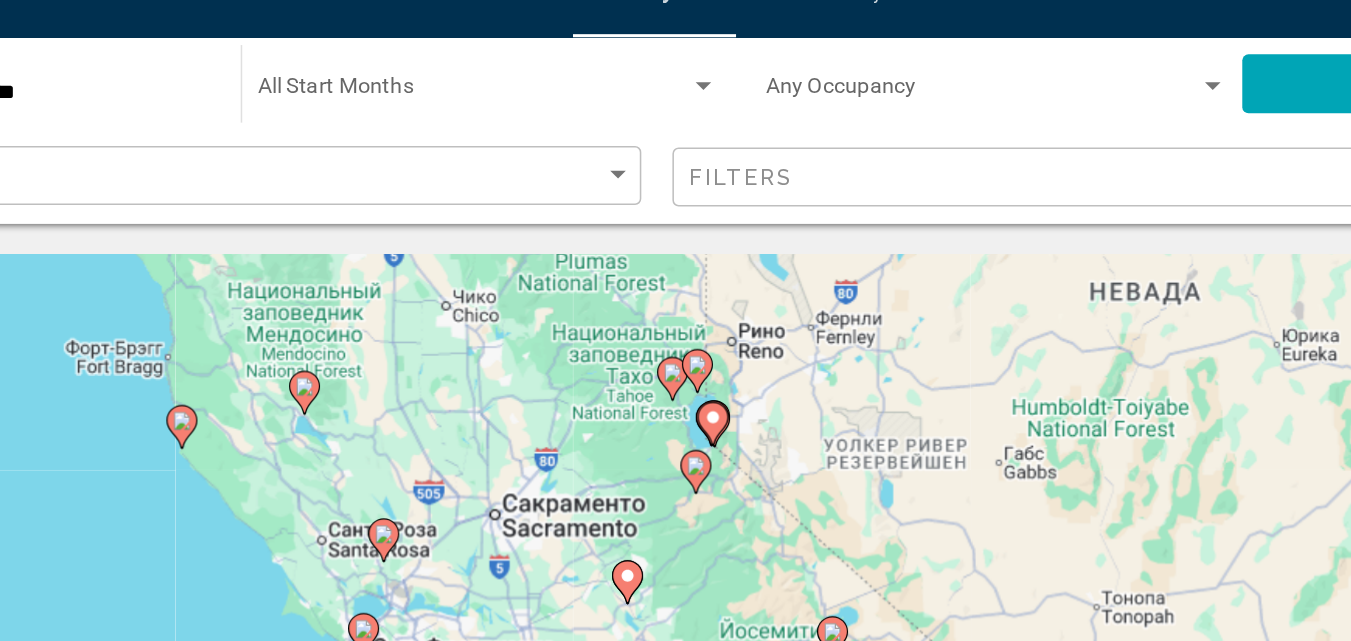 click on "Чтобы активировать перетаскивание с помощью клавиатуры, нажмите Alt + Ввод. После этого перемещайте маркер, используя клавиши со стрелками. Чтобы завершить перетаскивание, нажмите клавишу Ввод. Чтобы отменить действие, нажмите клавишу Esc." at bounding box center (675, 500) 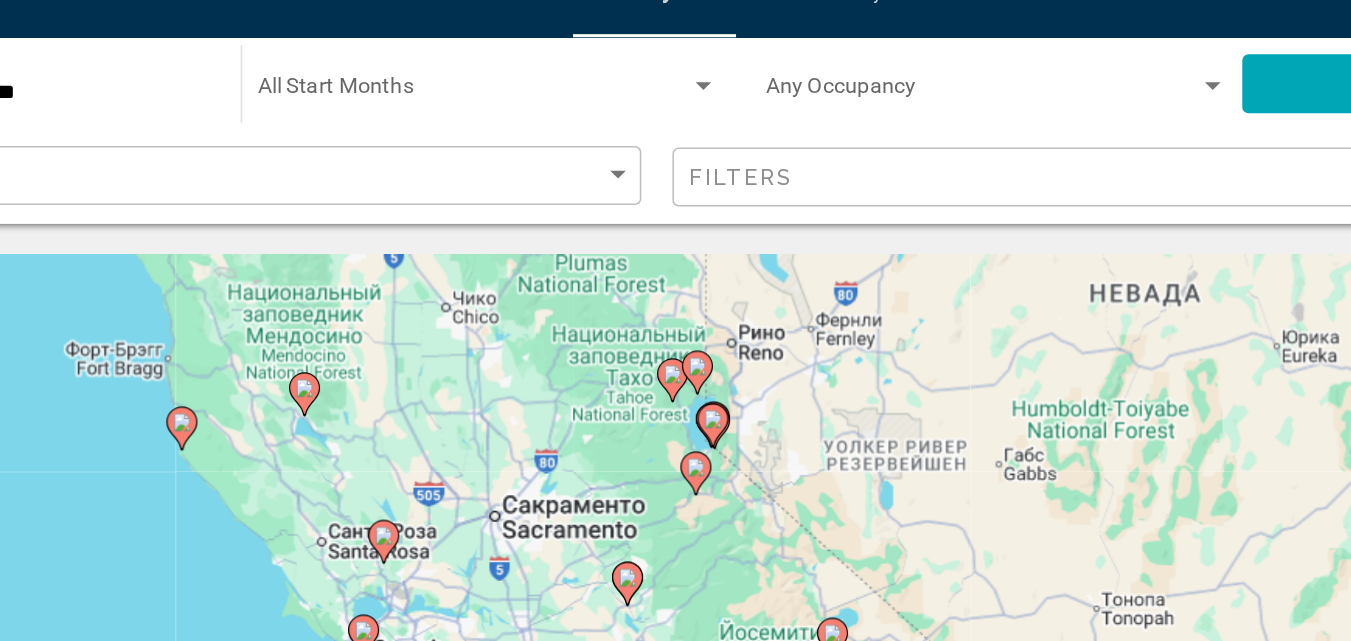 click 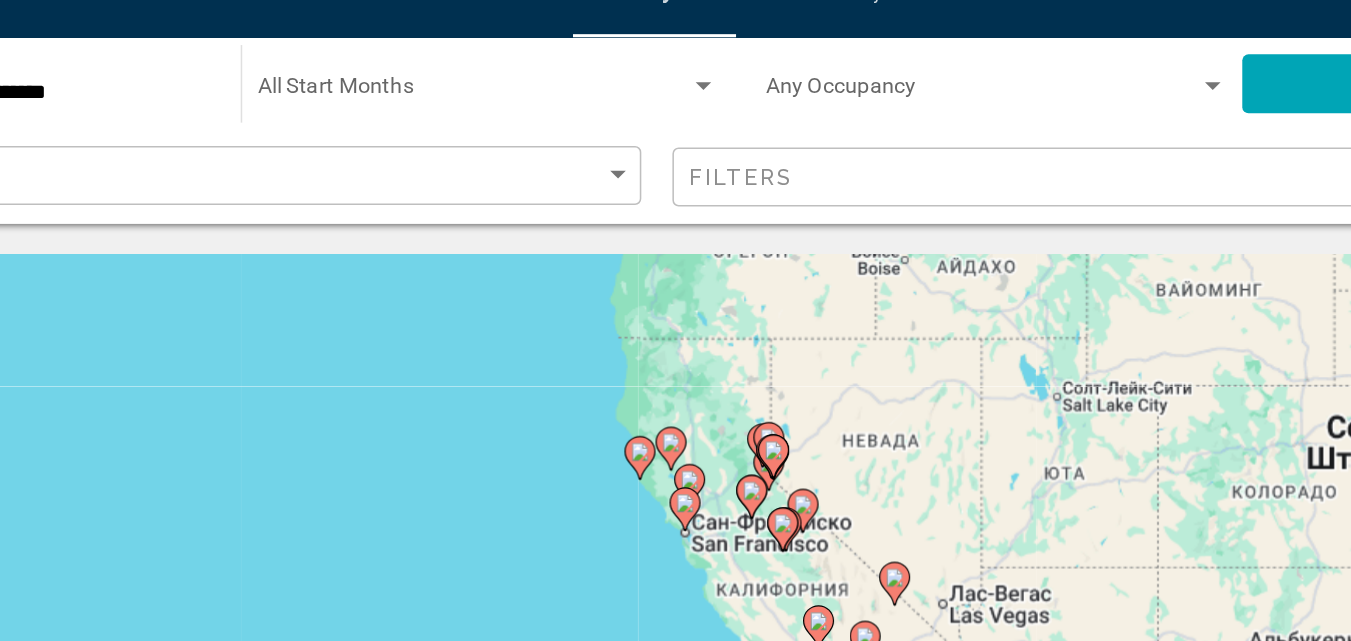 drag, startPoint x: 549, startPoint y: 343, endPoint x: 481, endPoint y: 170, distance: 185.88437 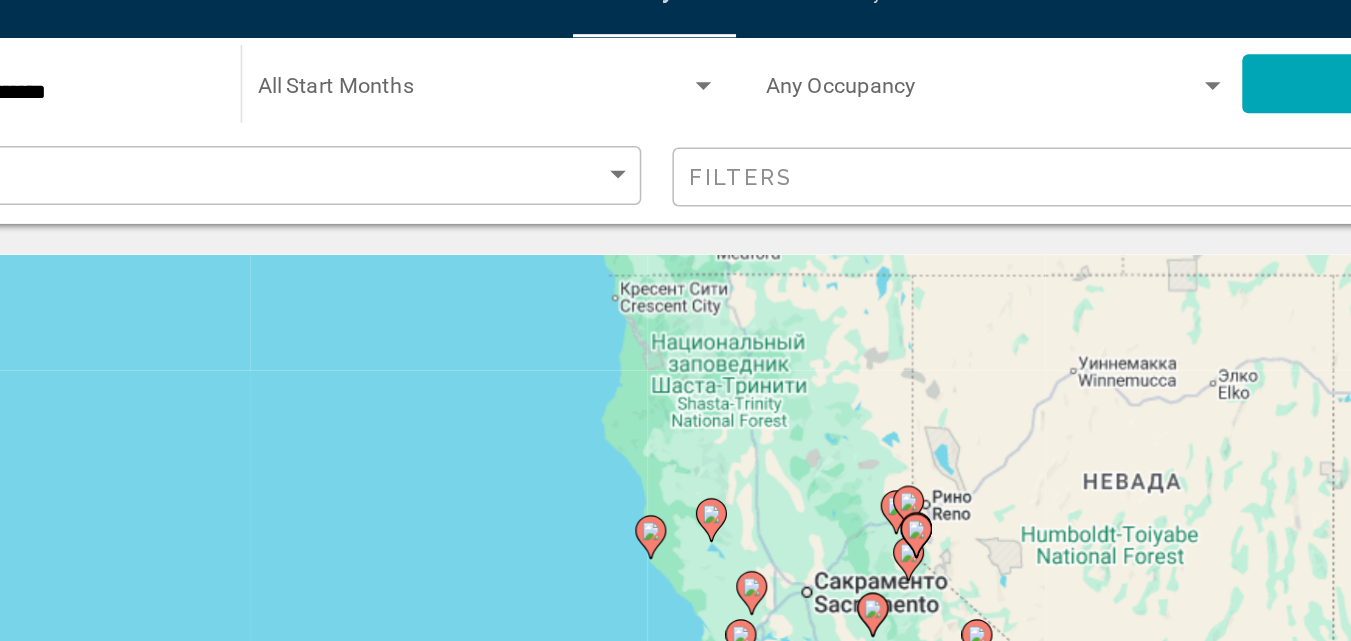 click 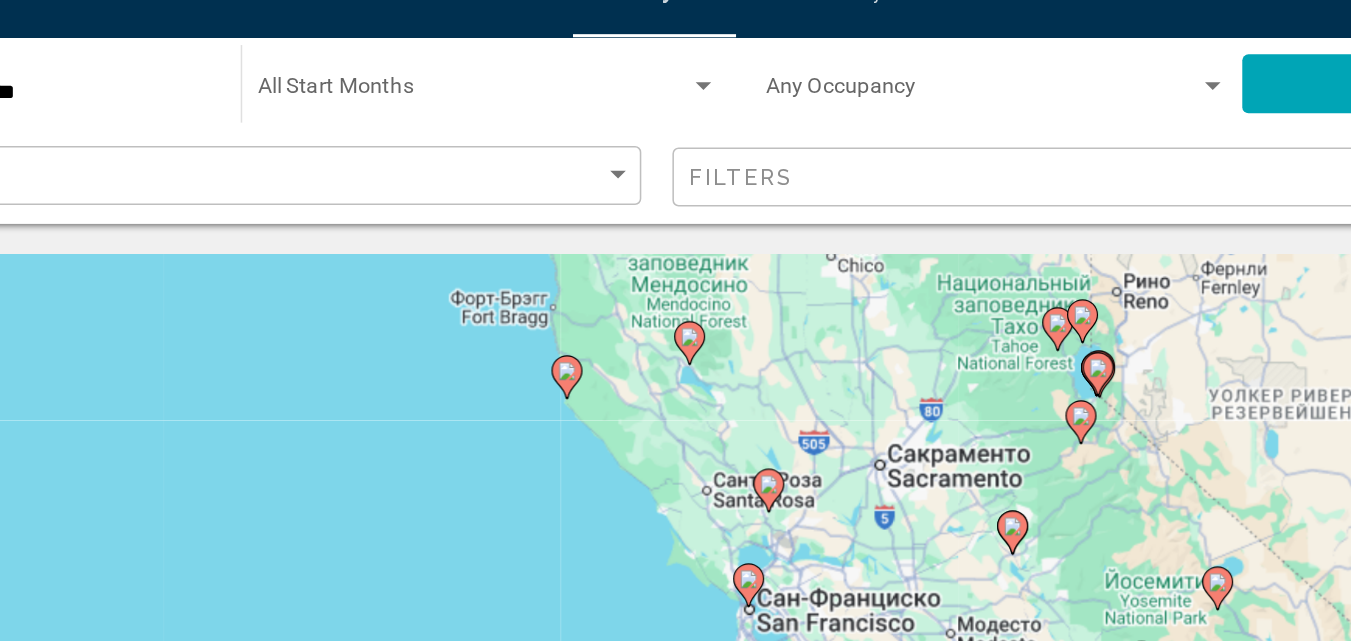 click 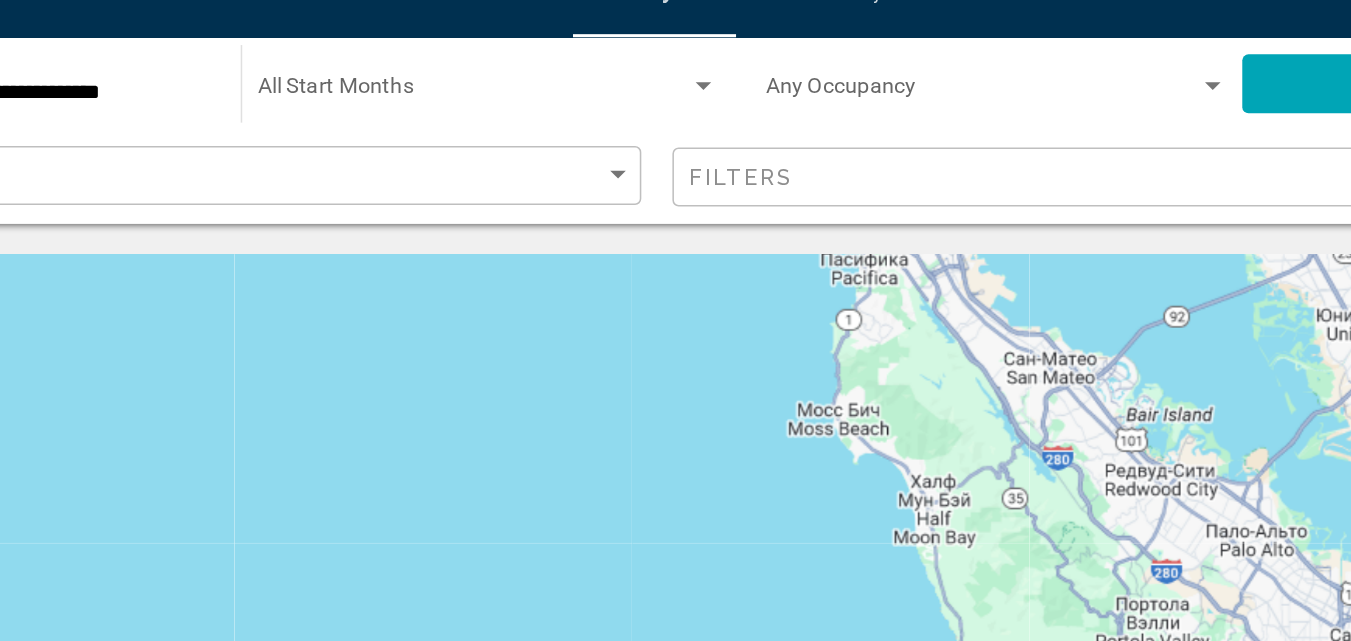 drag, startPoint x: 580, startPoint y: 319, endPoint x: 642, endPoint y: 473, distance: 166.01205 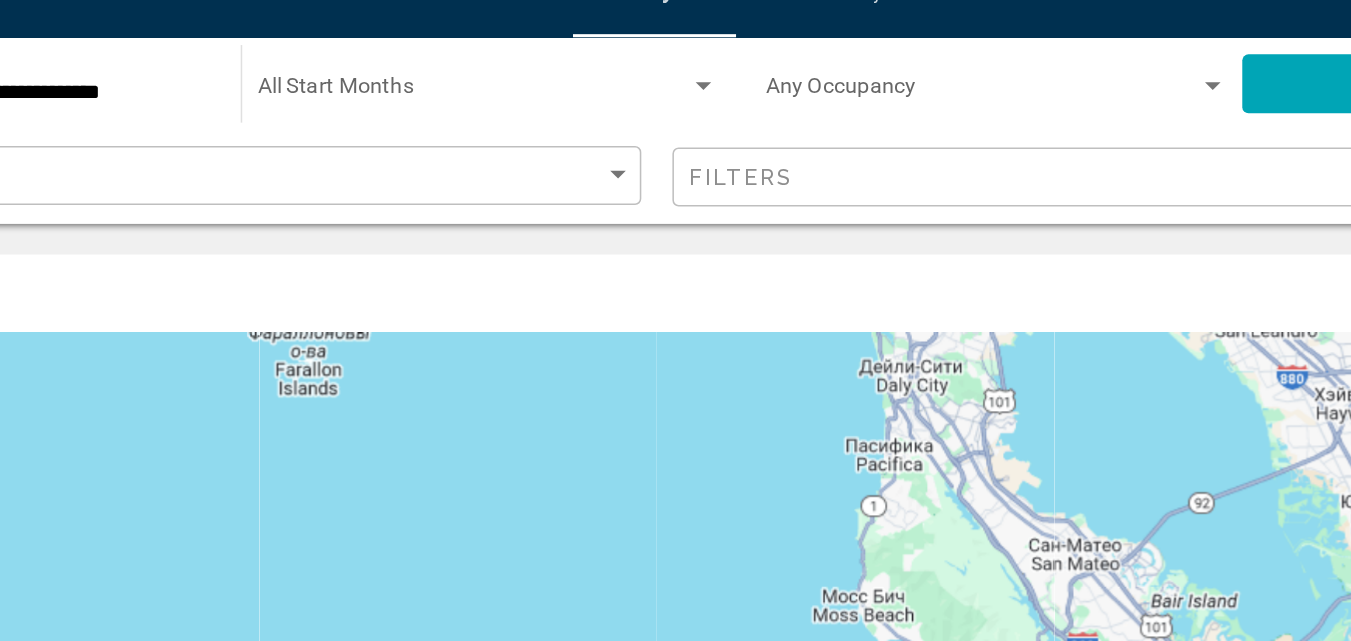 drag, startPoint x: 594, startPoint y: 300, endPoint x: 622, endPoint y: 473, distance: 175.25125 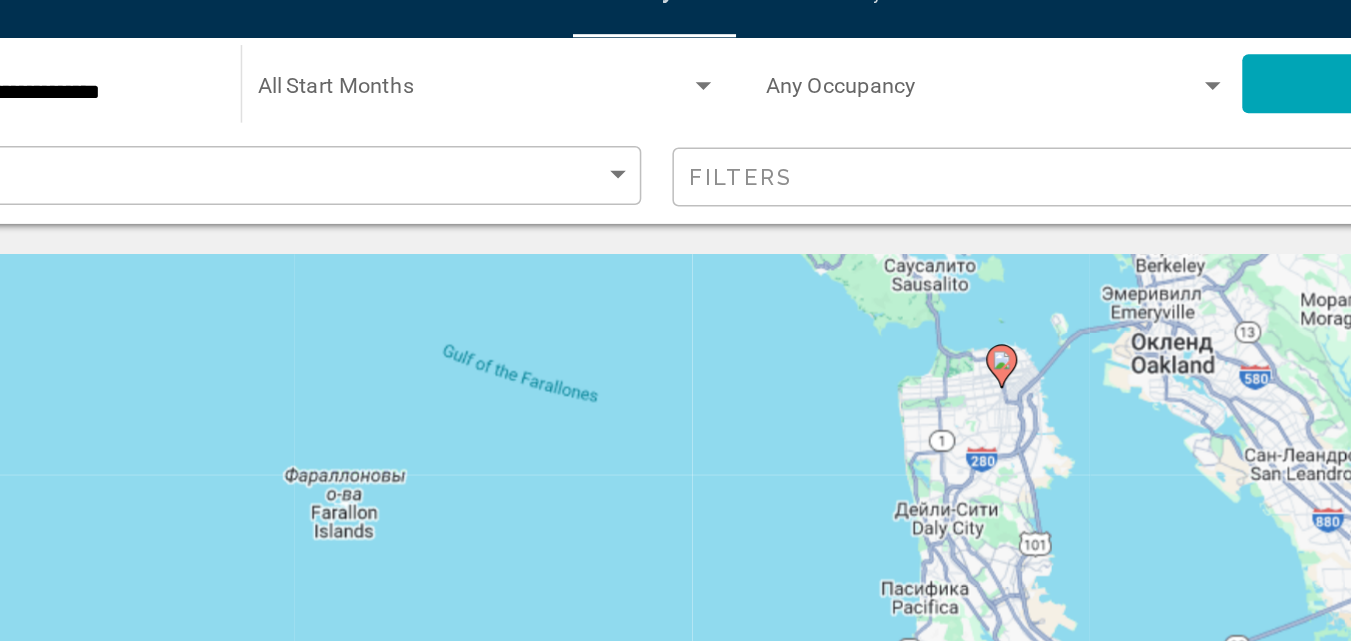 drag, startPoint x: 702, startPoint y: 429, endPoint x: 714, endPoint y: 473, distance: 45.607018 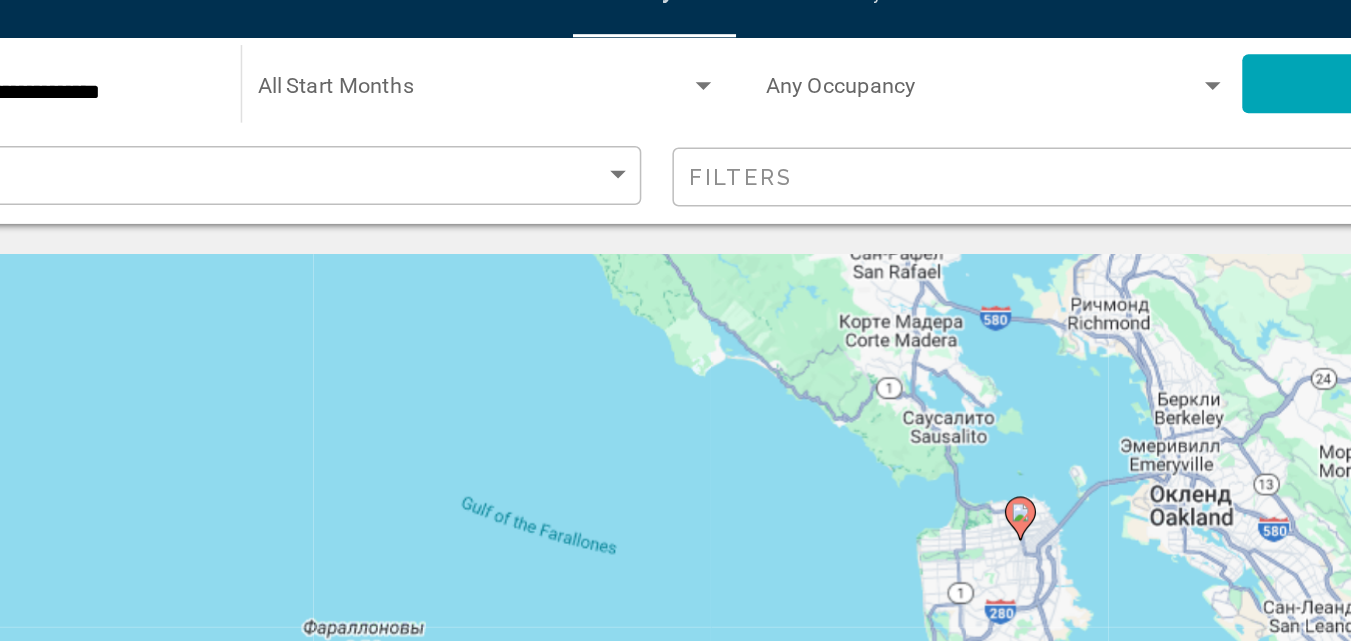 drag, startPoint x: 711, startPoint y: 324, endPoint x: 726, endPoint y: 473, distance: 149.75313 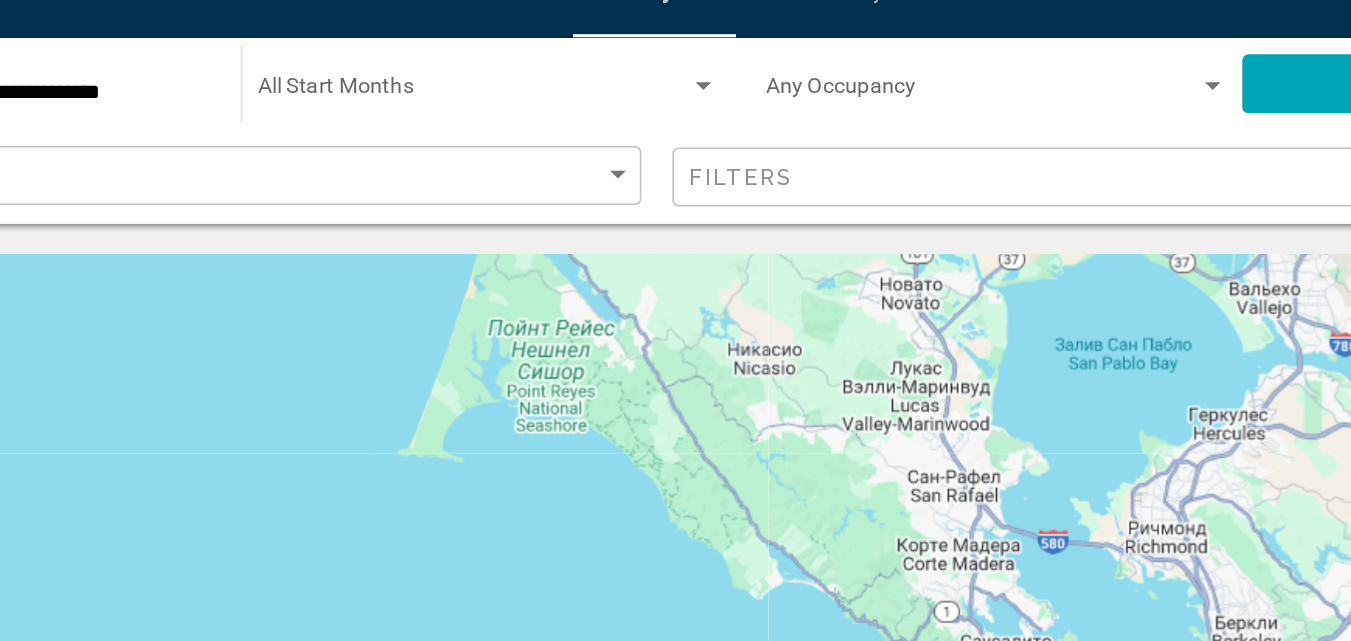 drag, startPoint x: 646, startPoint y: 373, endPoint x: 700, endPoint y: 473, distance: 113.64858 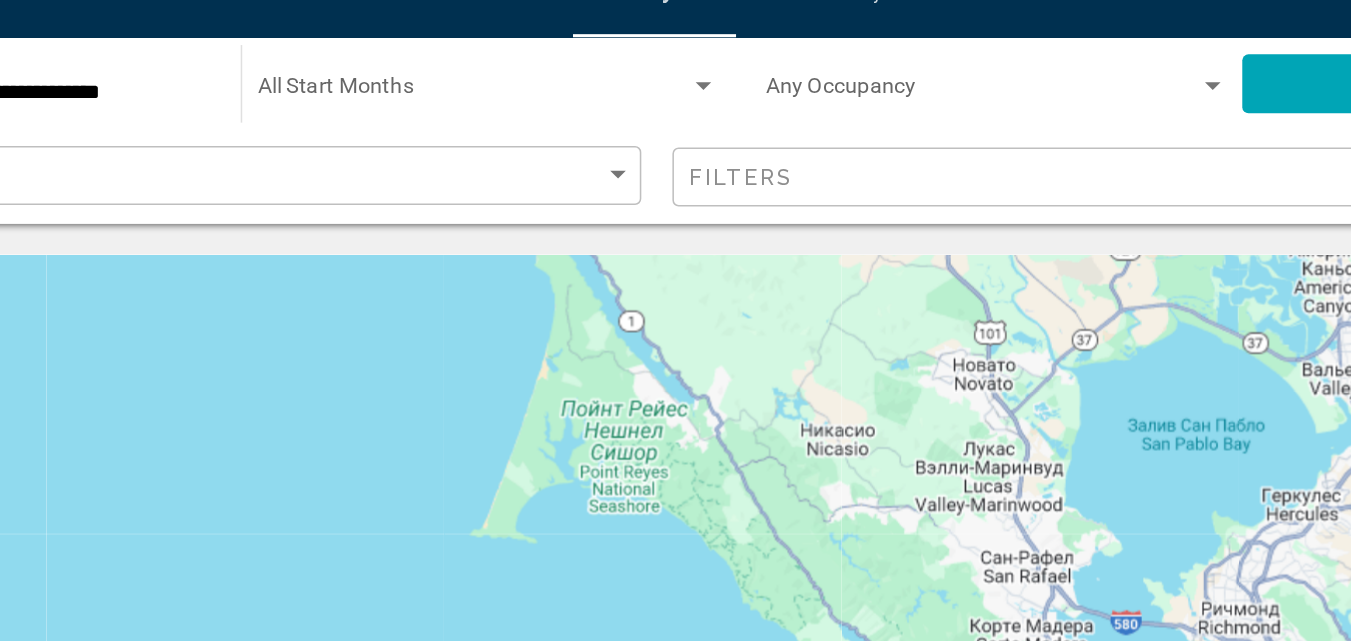 drag, startPoint x: 613, startPoint y: 334, endPoint x: 640, endPoint y: 473, distance: 141.59802 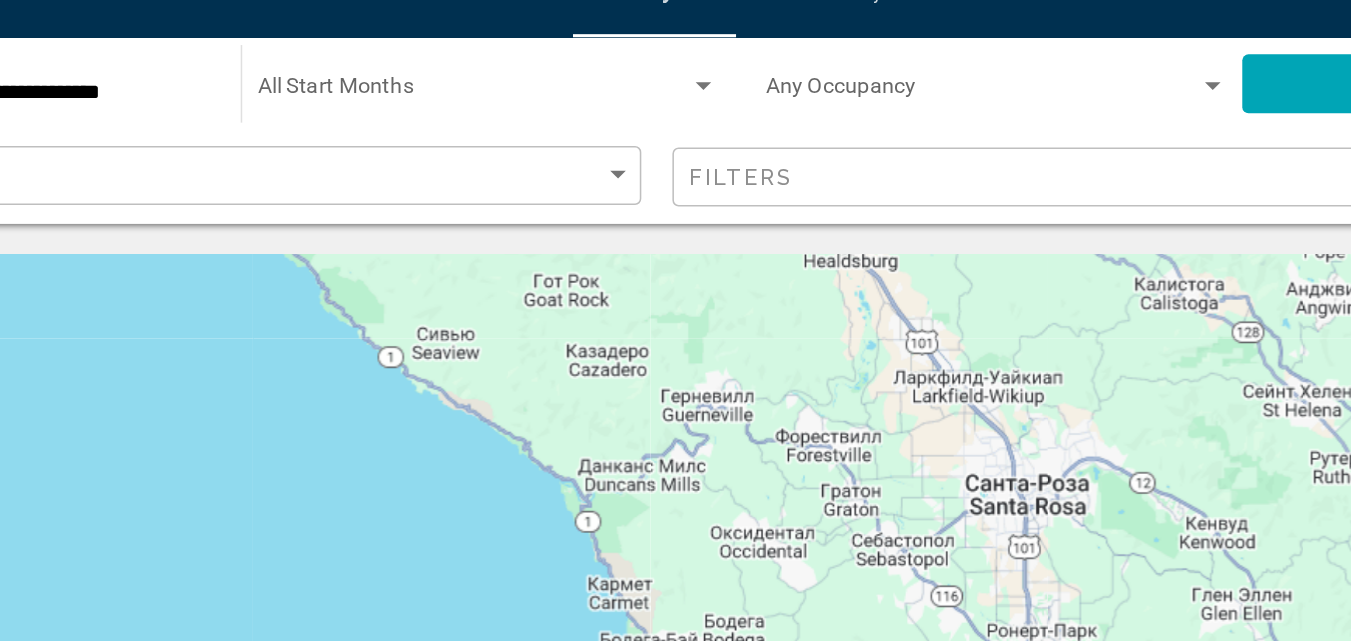drag, startPoint x: 507, startPoint y: 213, endPoint x: 615, endPoint y: 473, distance: 281.53864 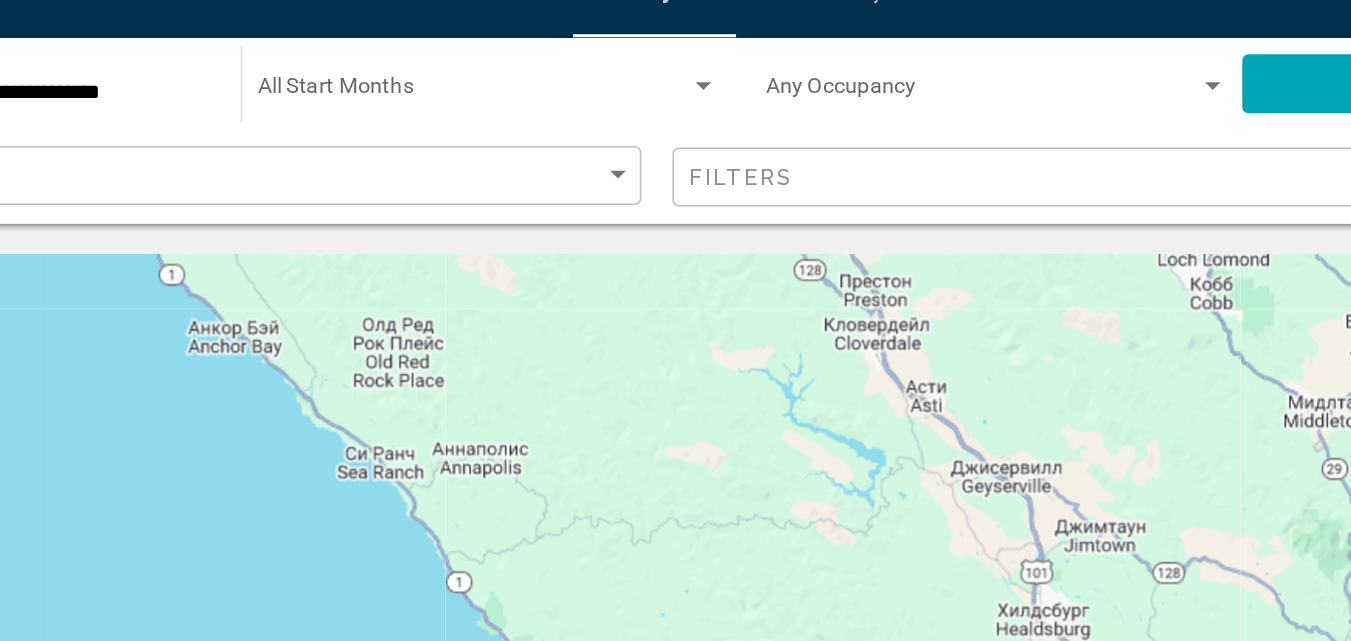 drag, startPoint x: 524, startPoint y: 233, endPoint x: 645, endPoint y: 473, distance: 268.77686 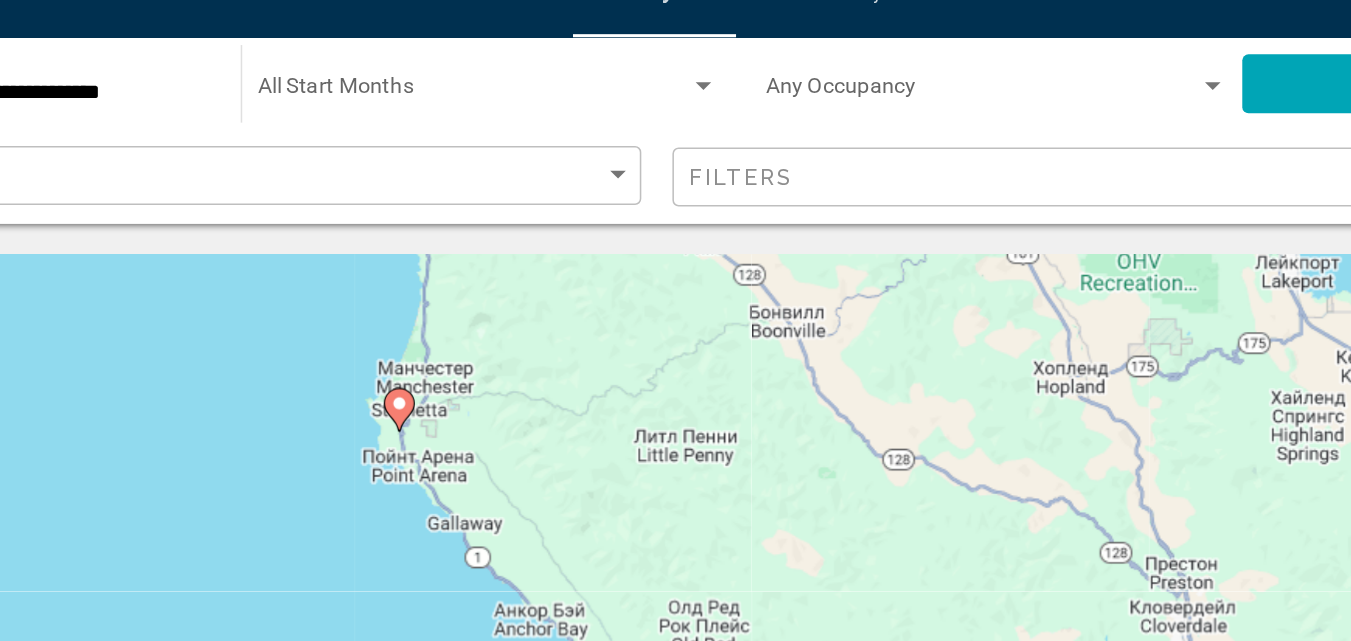drag, startPoint x: 508, startPoint y: 220, endPoint x: 706, endPoint y: 415, distance: 277.90106 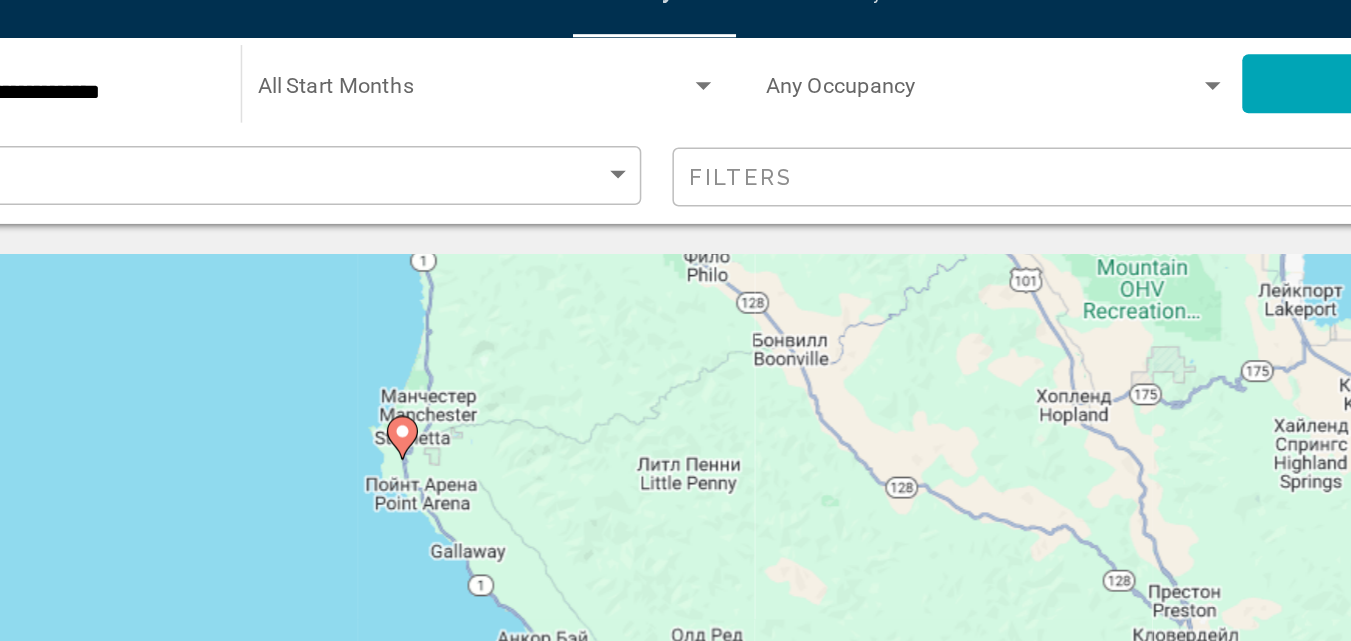 click 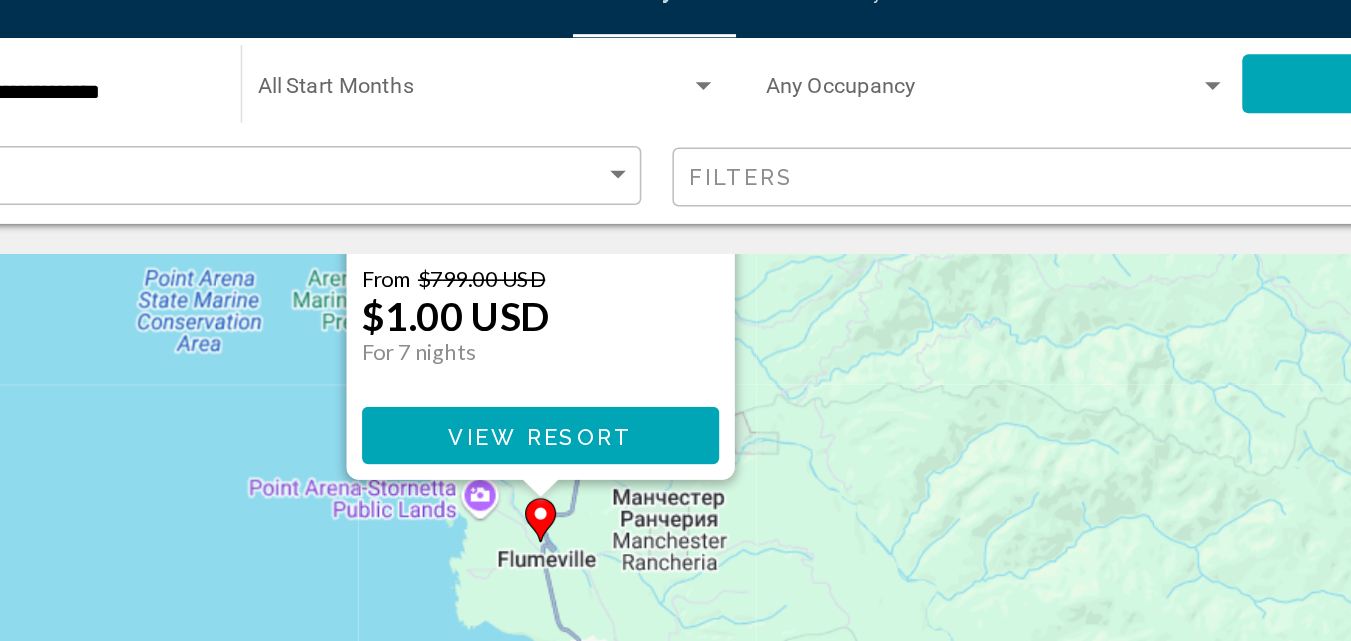 drag, startPoint x: 401, startPoint y: 364, endPoint x: 729, endPoint y: -21, distance: 505.77563 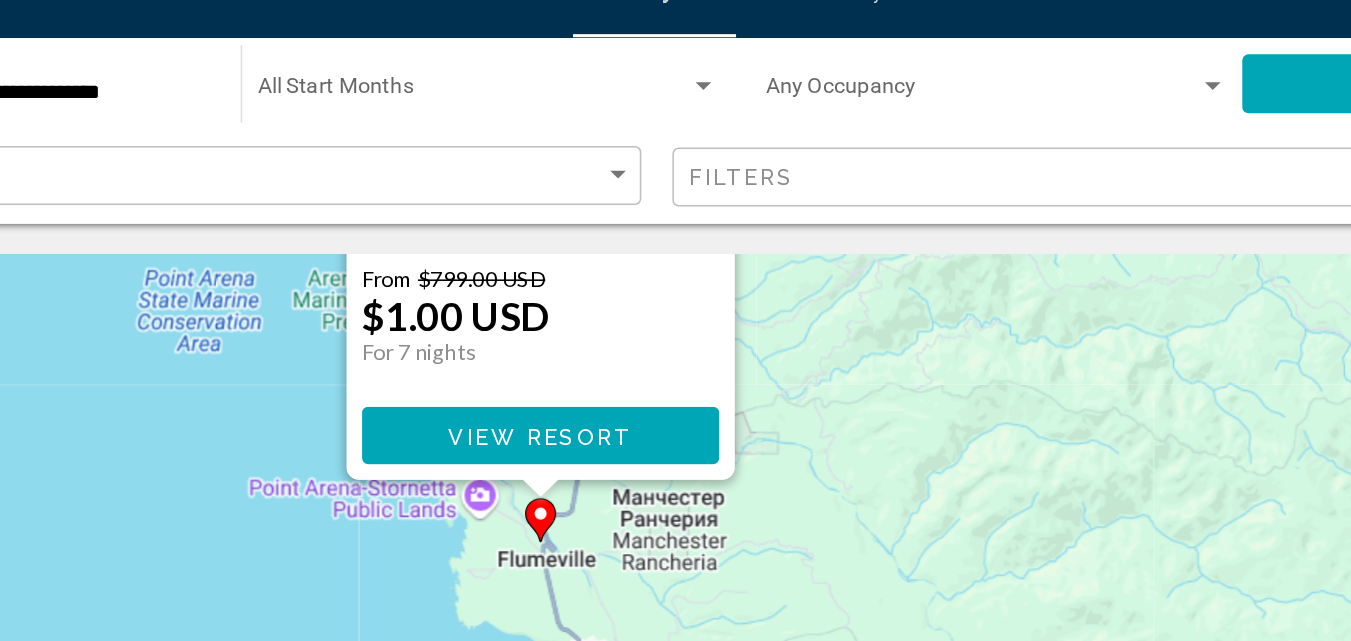 click on "View Resort" at bounding box center (550, 317) 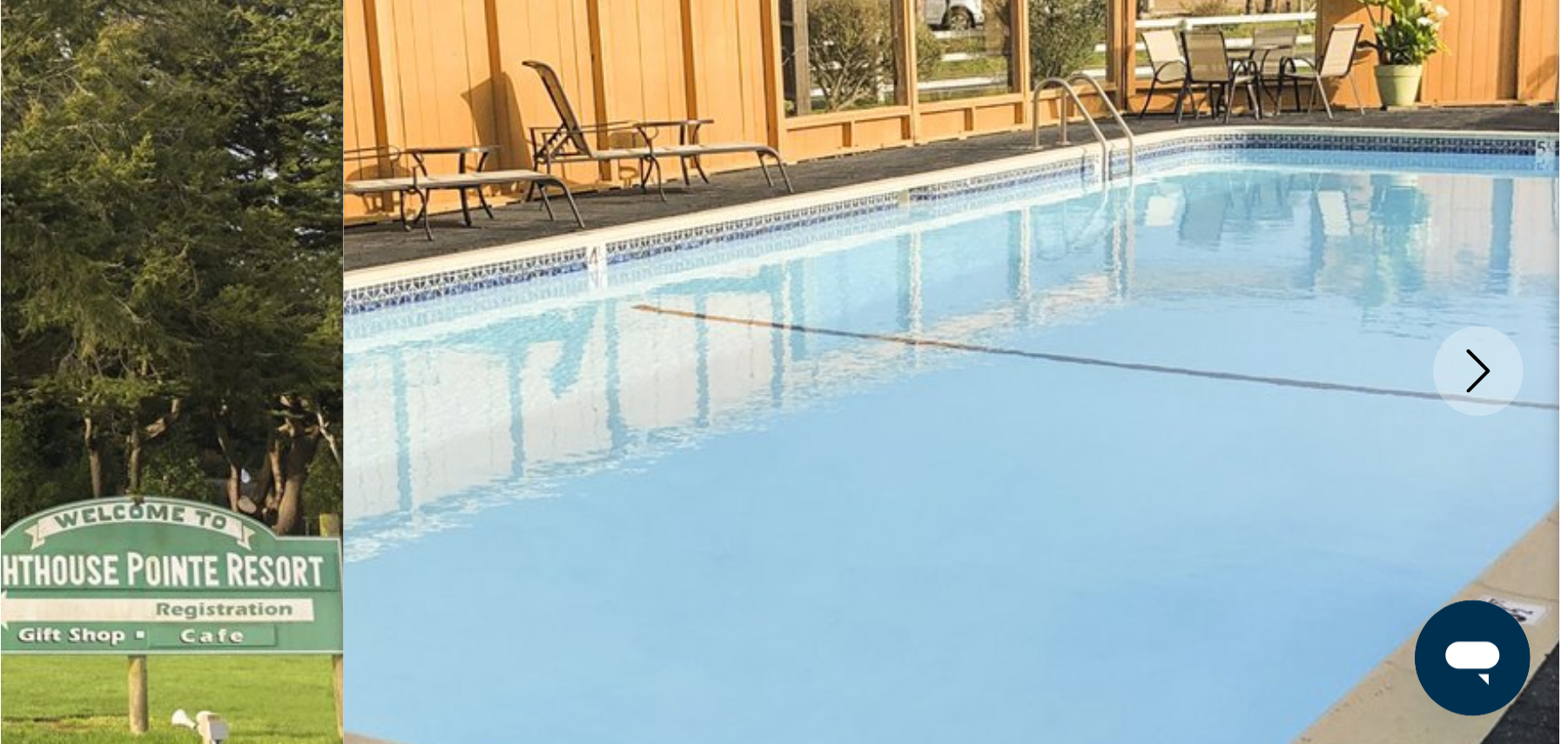 scroll, scrollTop: 87, scrollLeft: 0, axis: vertical 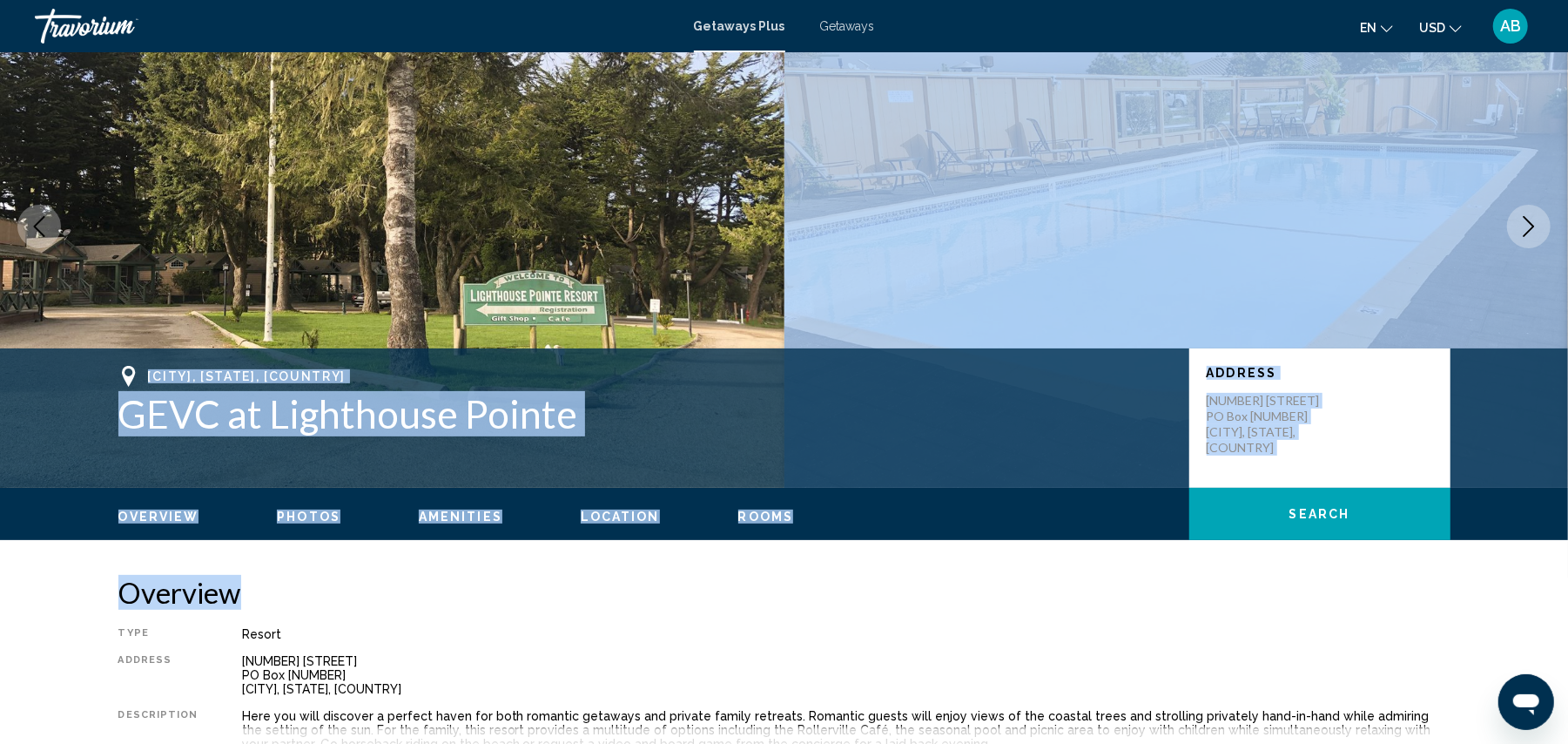drag, startPoint x: 962, startPoint y: 565, endPoint x: 961, endPoint y: 325, distance: 240.00208 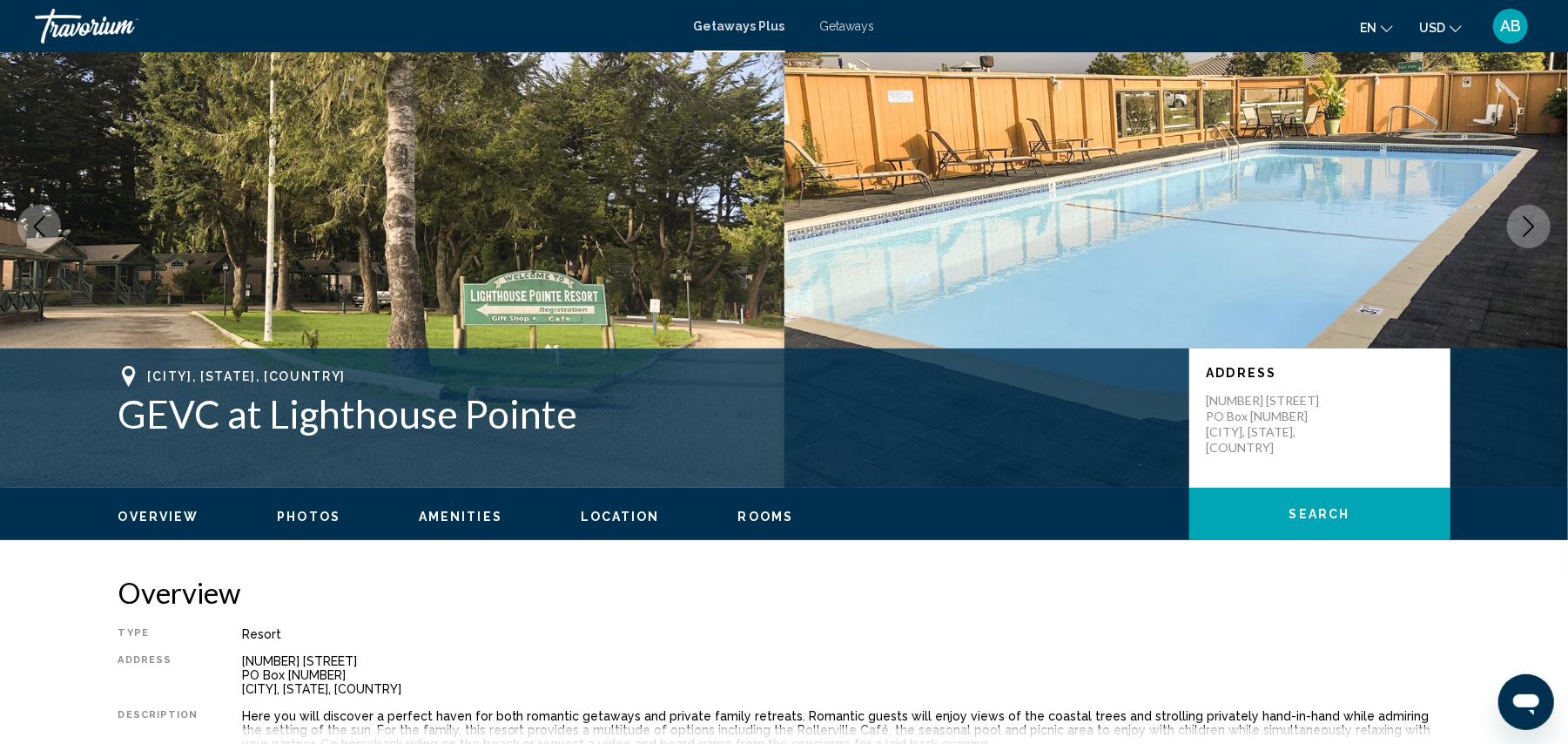 click on "Overview Type Resort All-Inclusive No All-Inclusive Address [NUMBER] [STREET] [POSTAL_CODE], [CITY], [STATE], [COUNTRY] Description Here you will discover a perfect haven for both romantic getaways and private family retreats.  Romantic guests will enjoy views of the coastal trees and strolling privately hand-in-hand while admiring the setting of the sun.   For the family, this resort provides a multitude of options including the Rollerville Café, the seasonal pool and picnic area to enjoy with children while simultaneously relaxing with your partner.  Go horseback riding on the beach or request a video and board game from the concierge for a laid back evening. Read more" at bounding box center [784, 673] 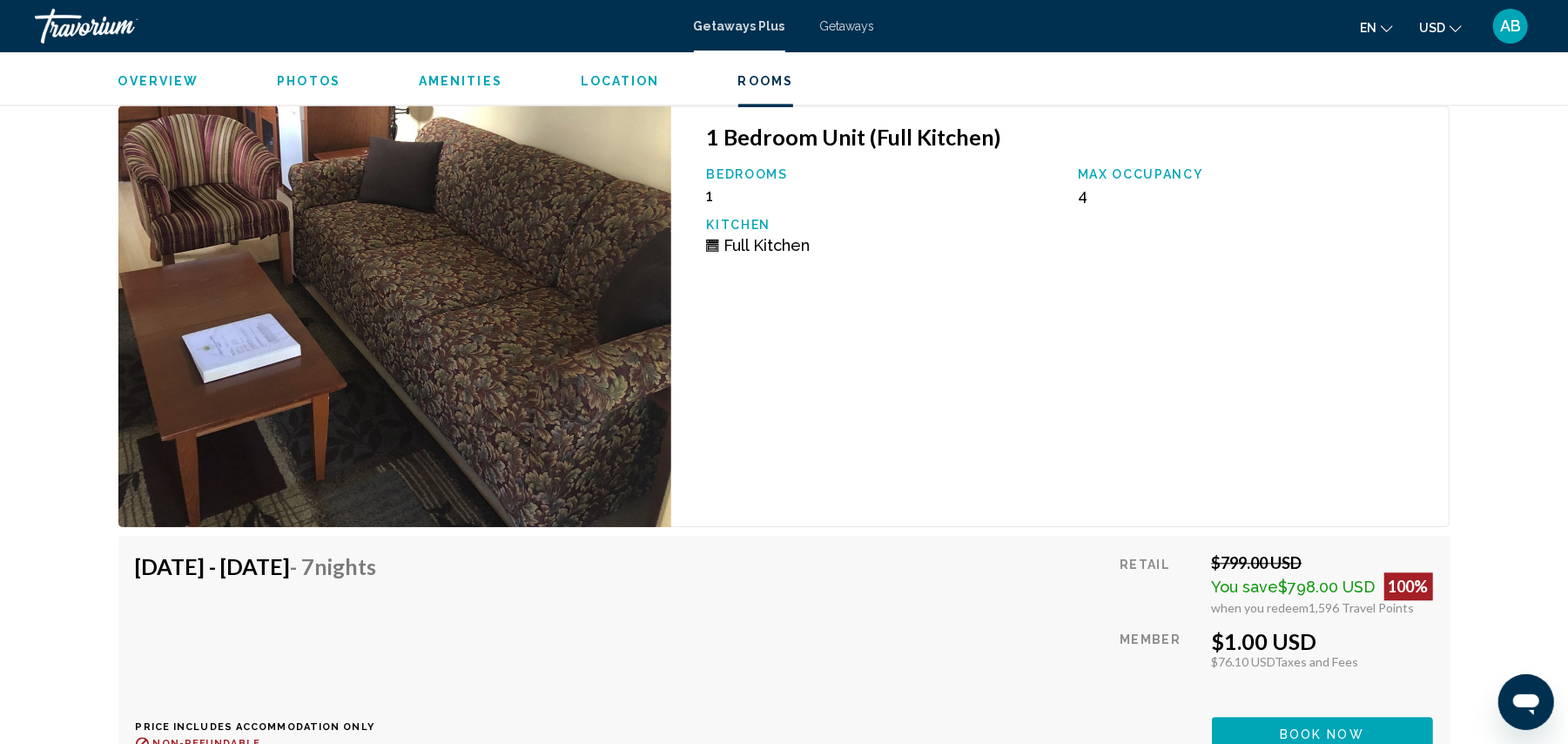 scroll, scrollTop: 2722, scrollLeft: 0, axis: vertical 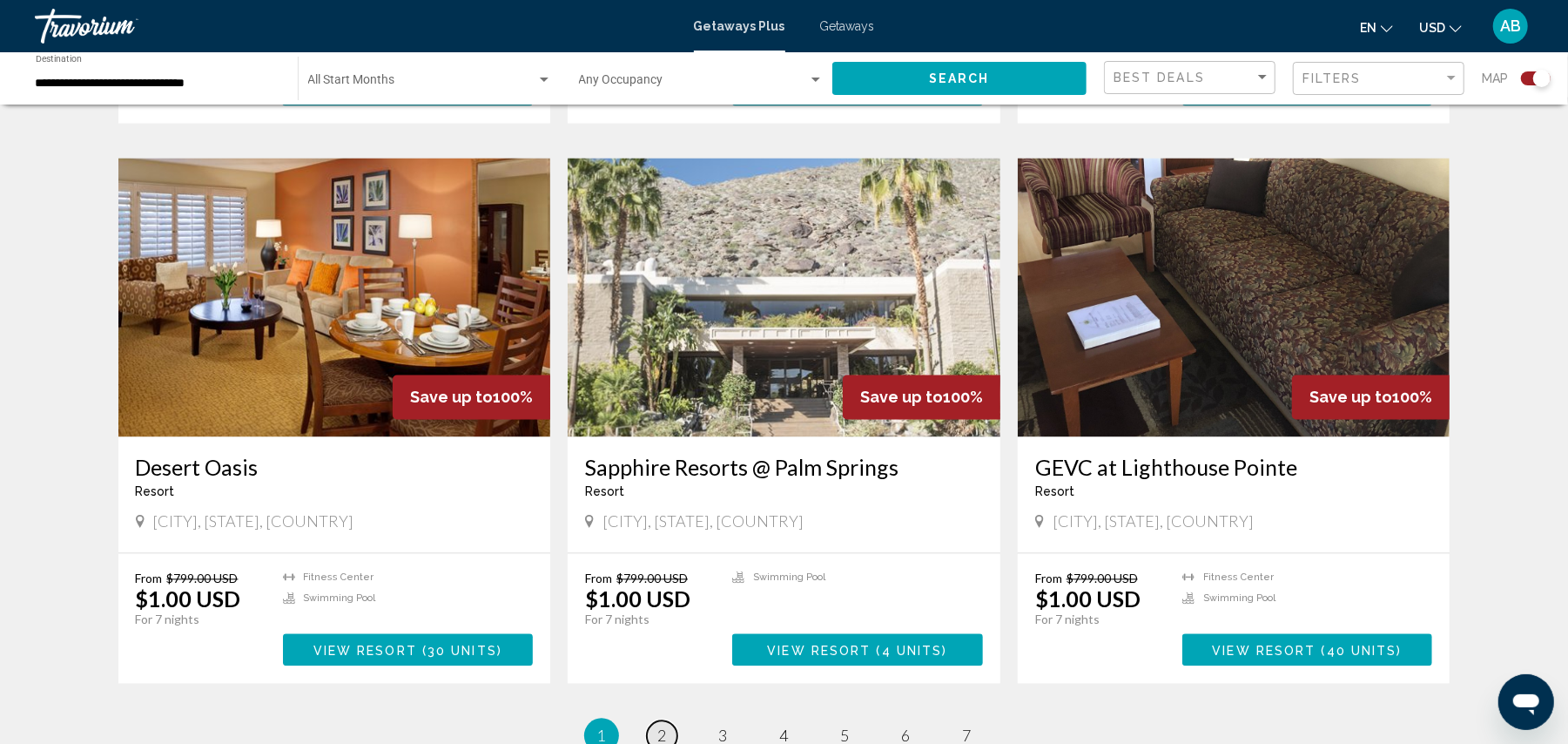 click on "2" at bounding box center (663, 736) 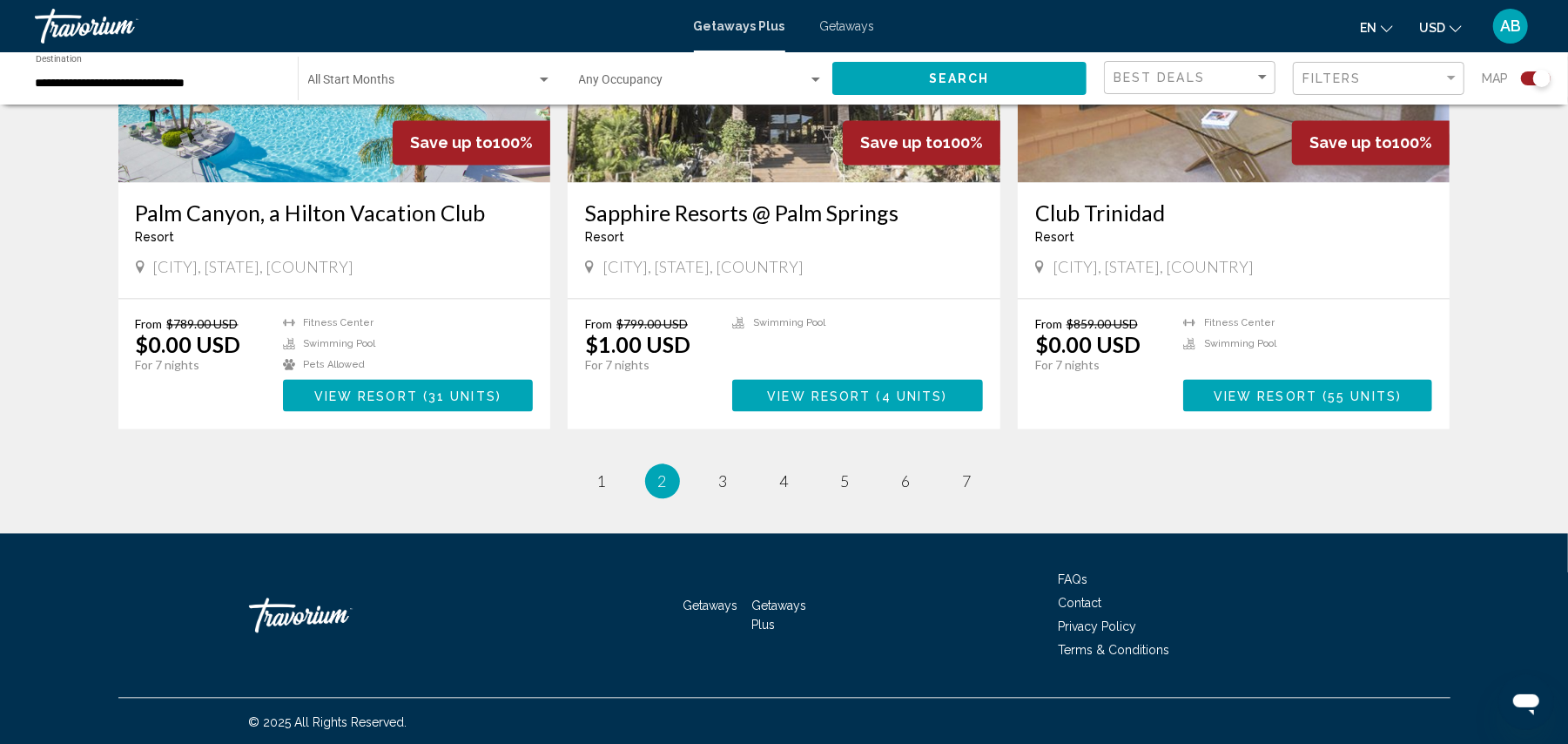 scroll, scrollTop: 2530, scrollLeft: 0, axis: vertical 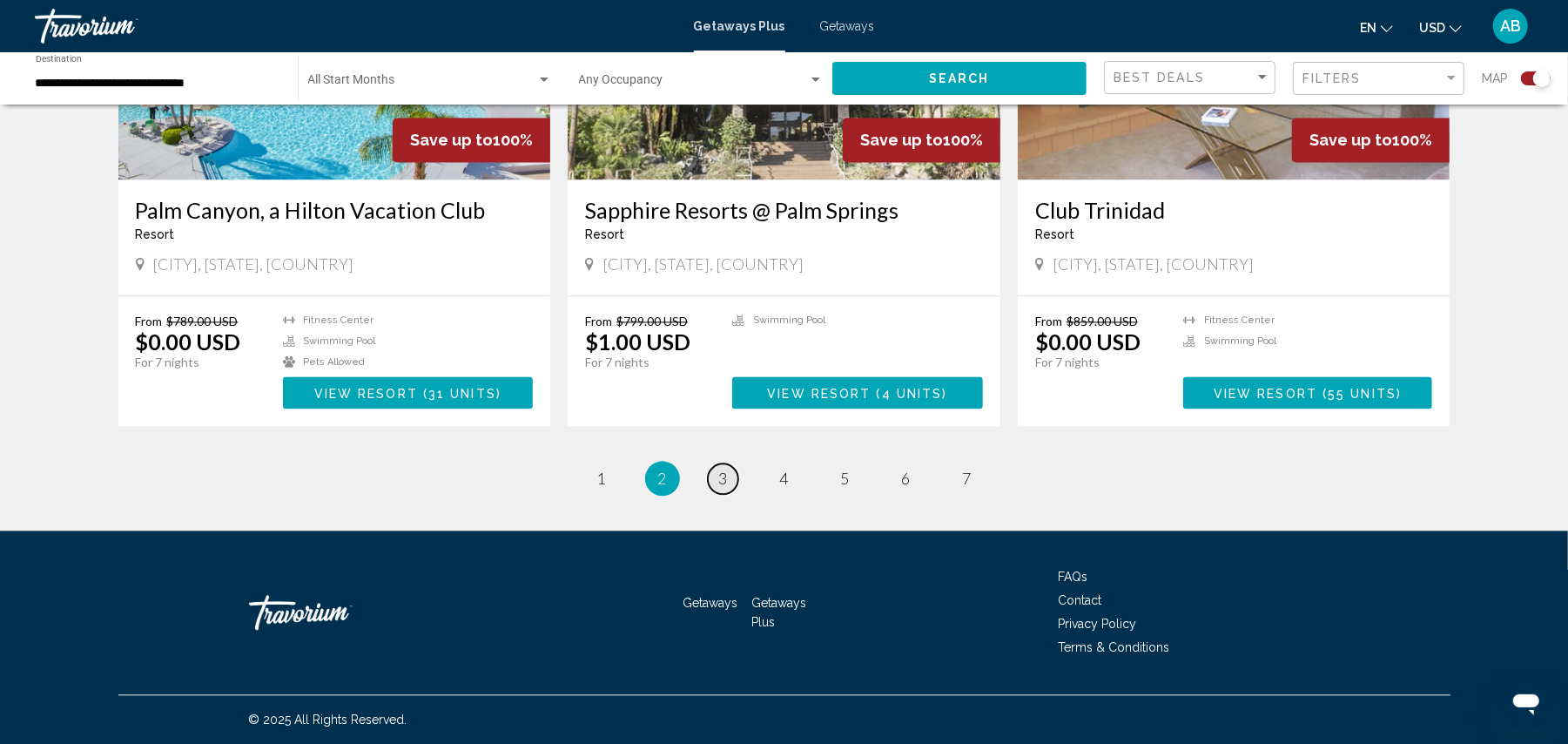 click on "3" at bounding box center (723, 478) 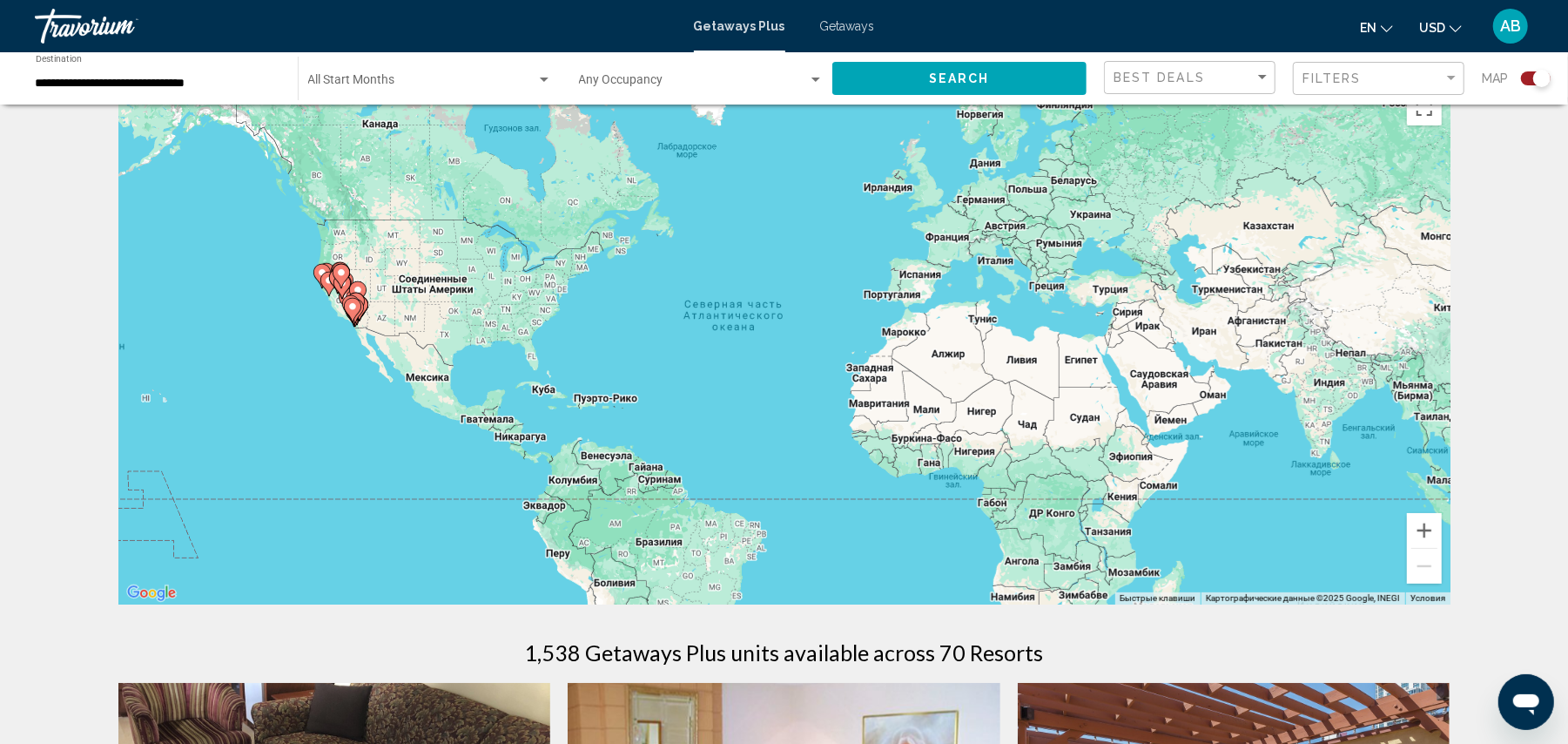scroll, scrollTop: 0, scrollLeft: 0, axis: both 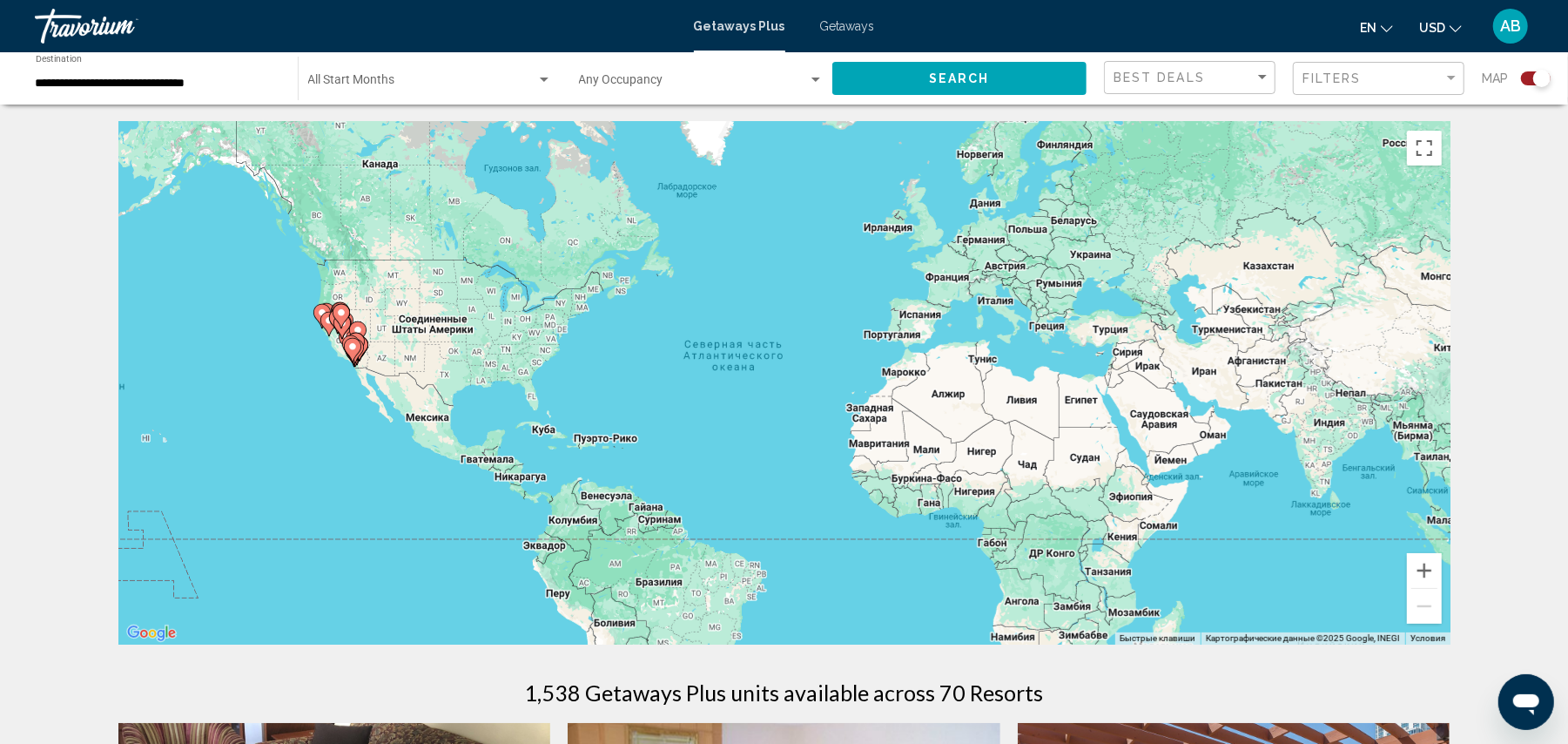 click on "Filters" 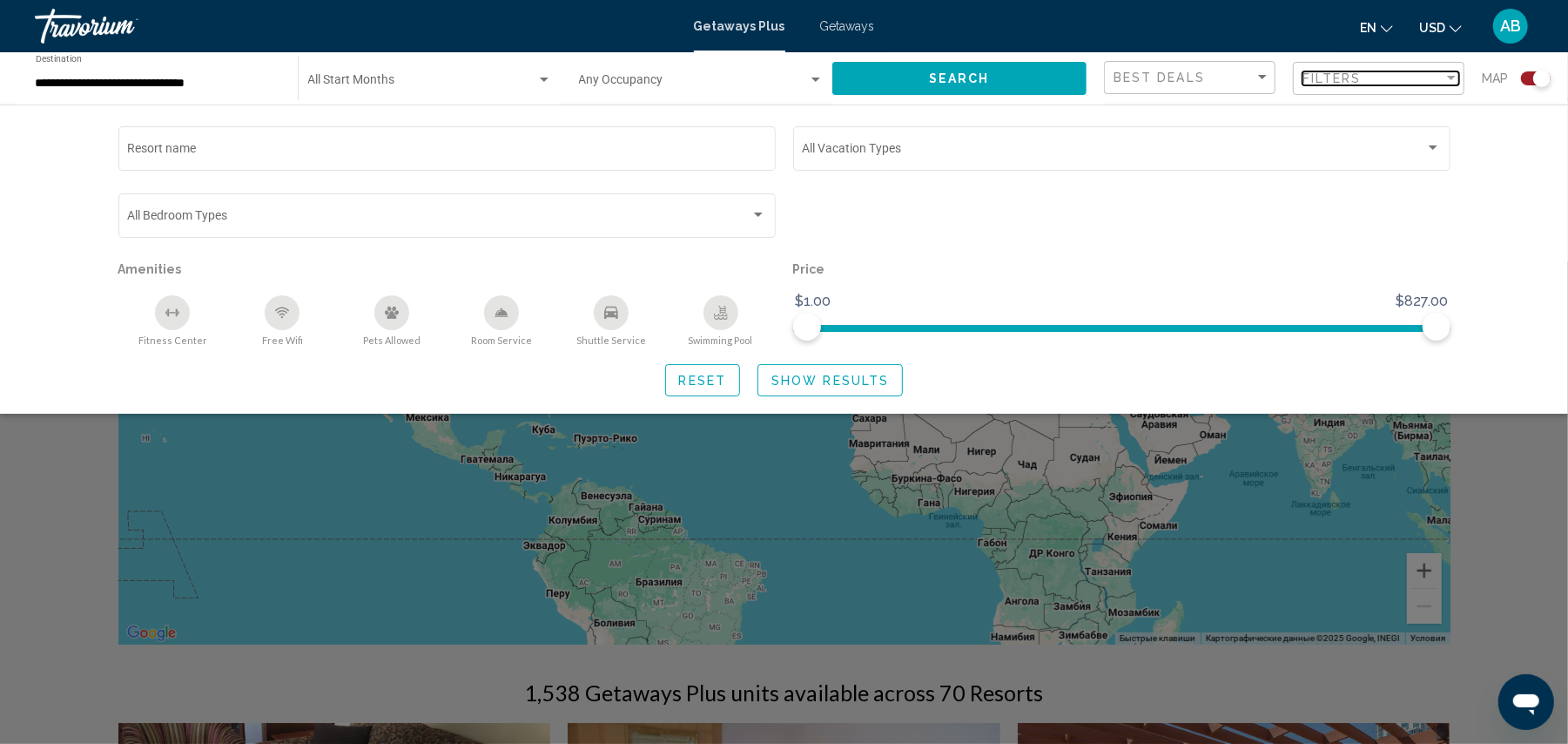 click on "Filters" at bounding box center [1332, 78] 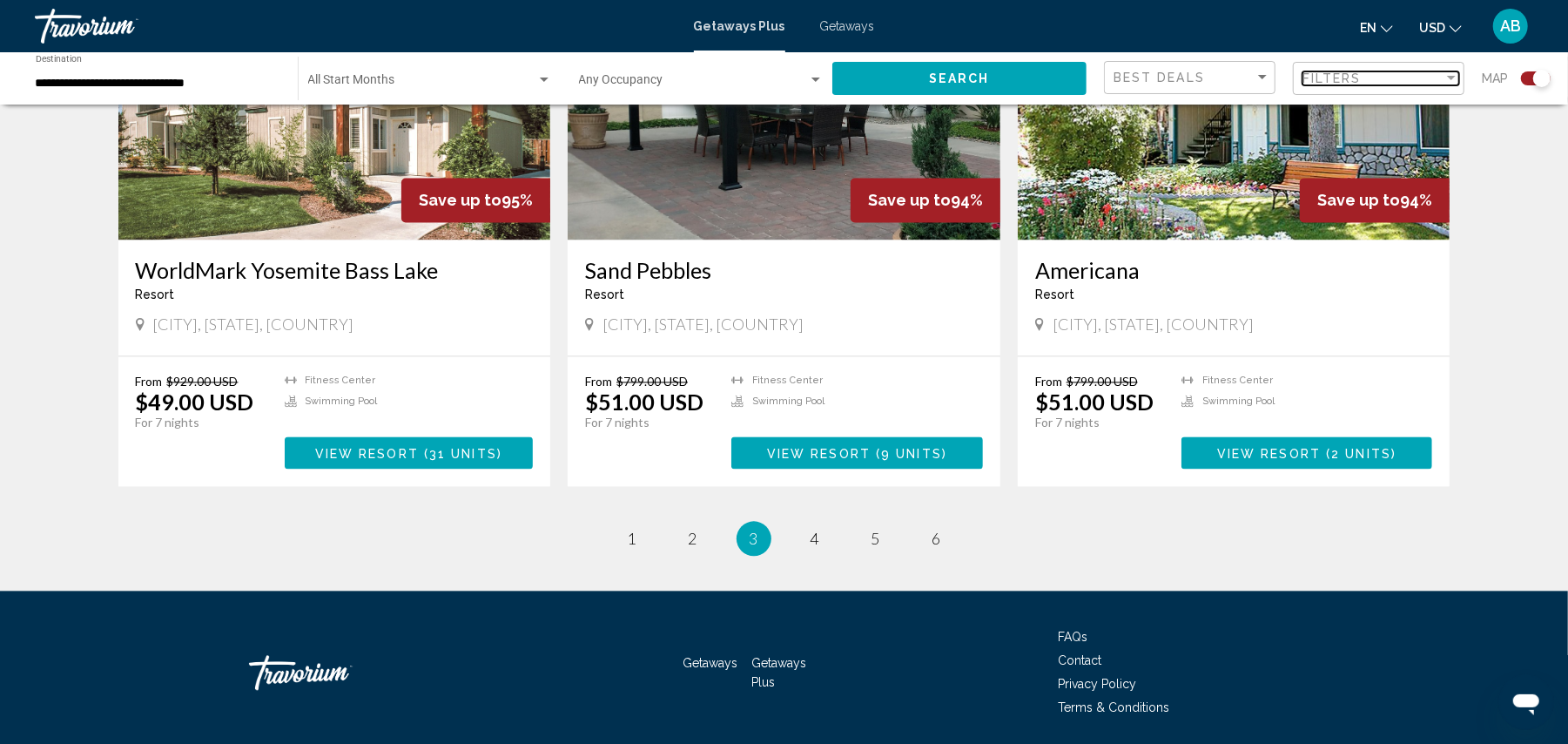scroll, scrollTop: 2450, scrollLeft: 0, axis: vertical 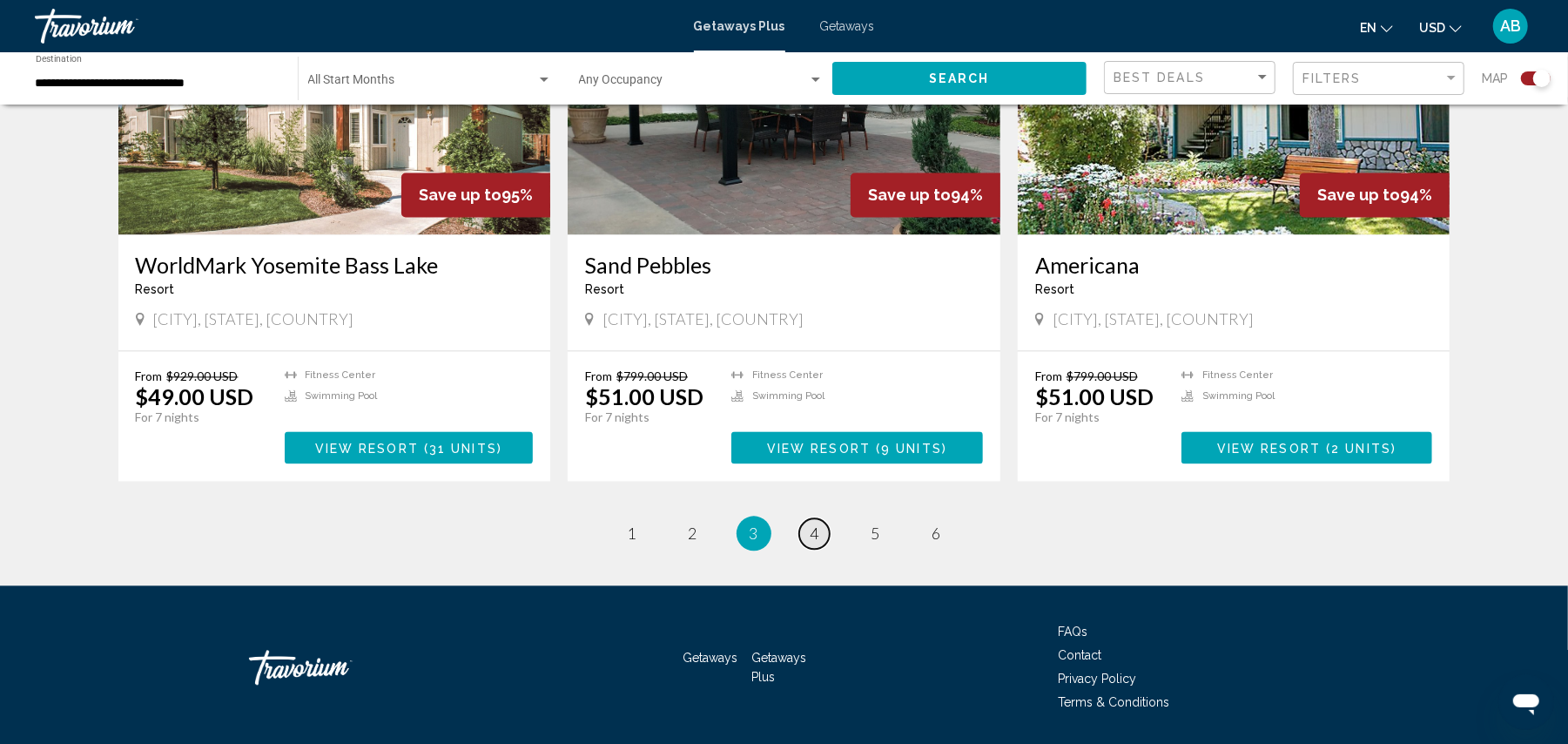 click on "4" at bounding box center [815, 533] 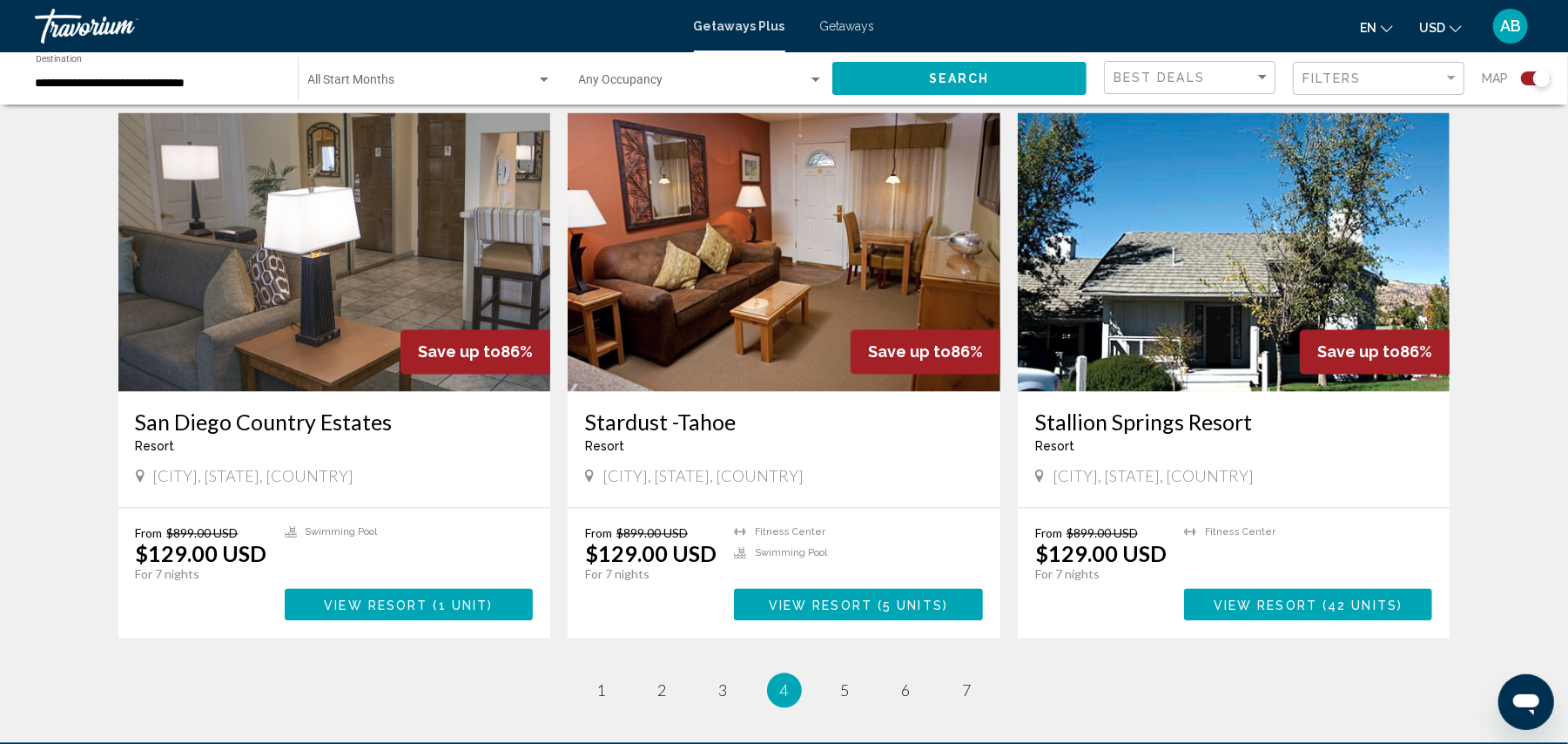scroll, scrollTop: 2530, scrollLeft: 0, axis: vertical 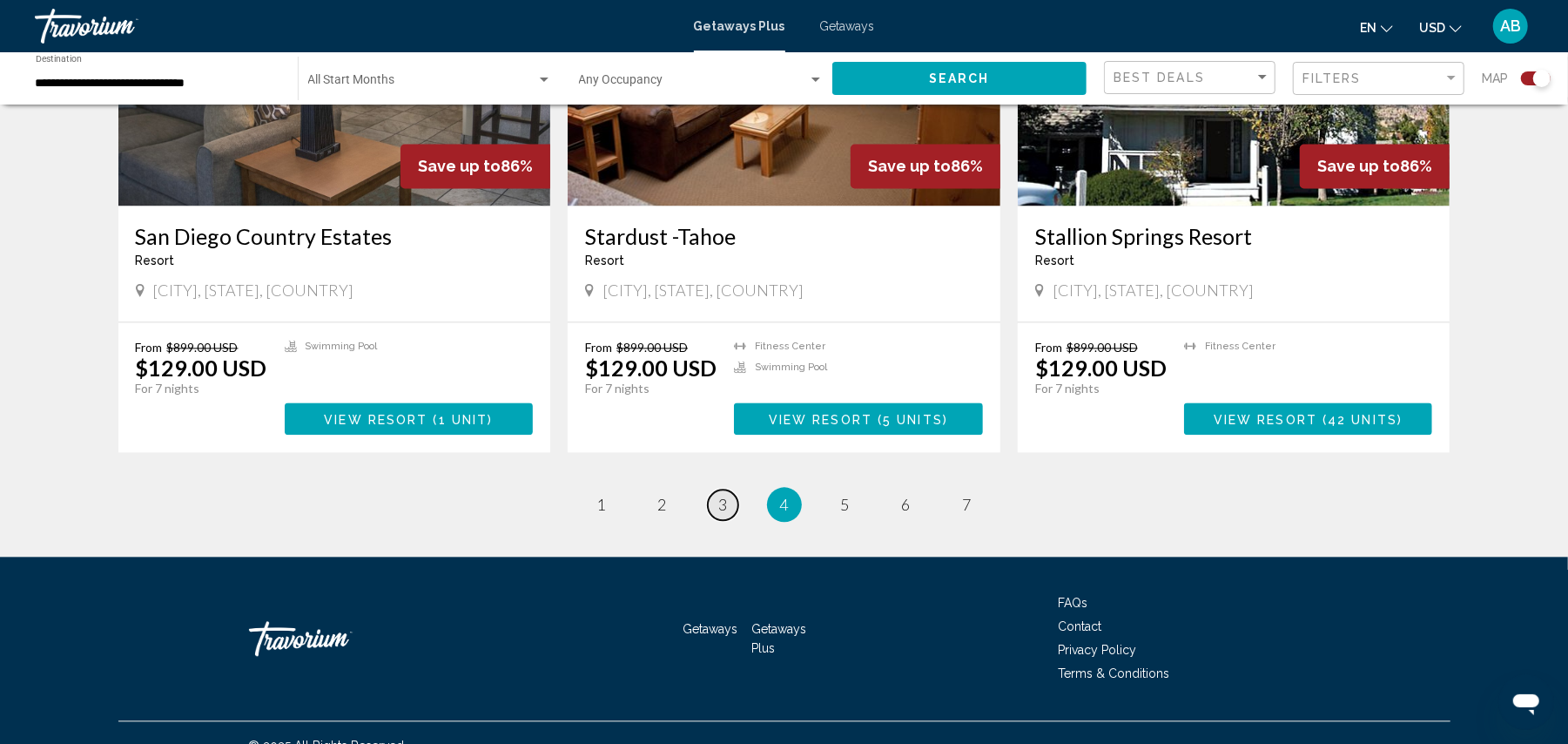 click on "page  3" at bounding box center (723, 504) 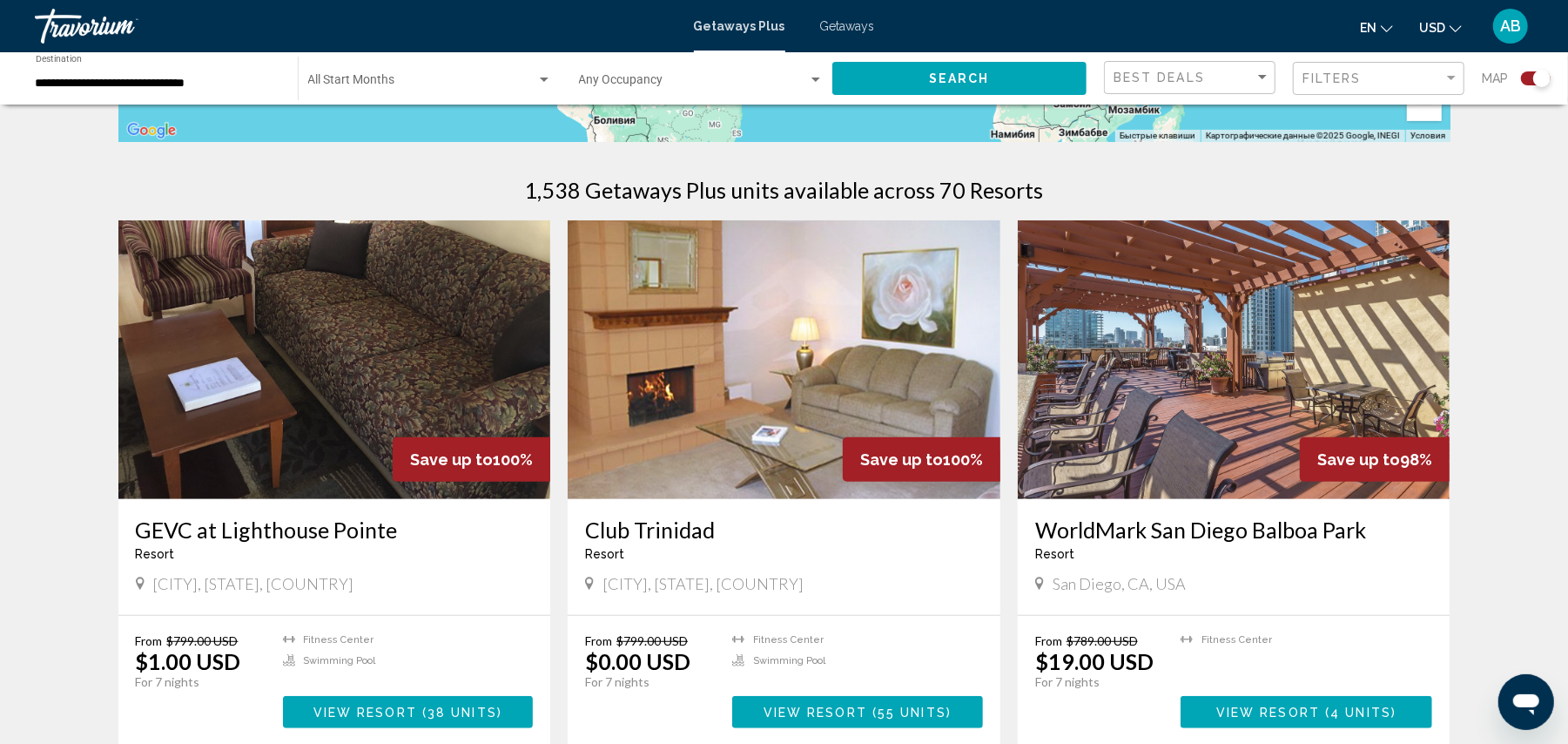 scroll, scrollTop: 504, scrollLeft: 0, axis: vertical 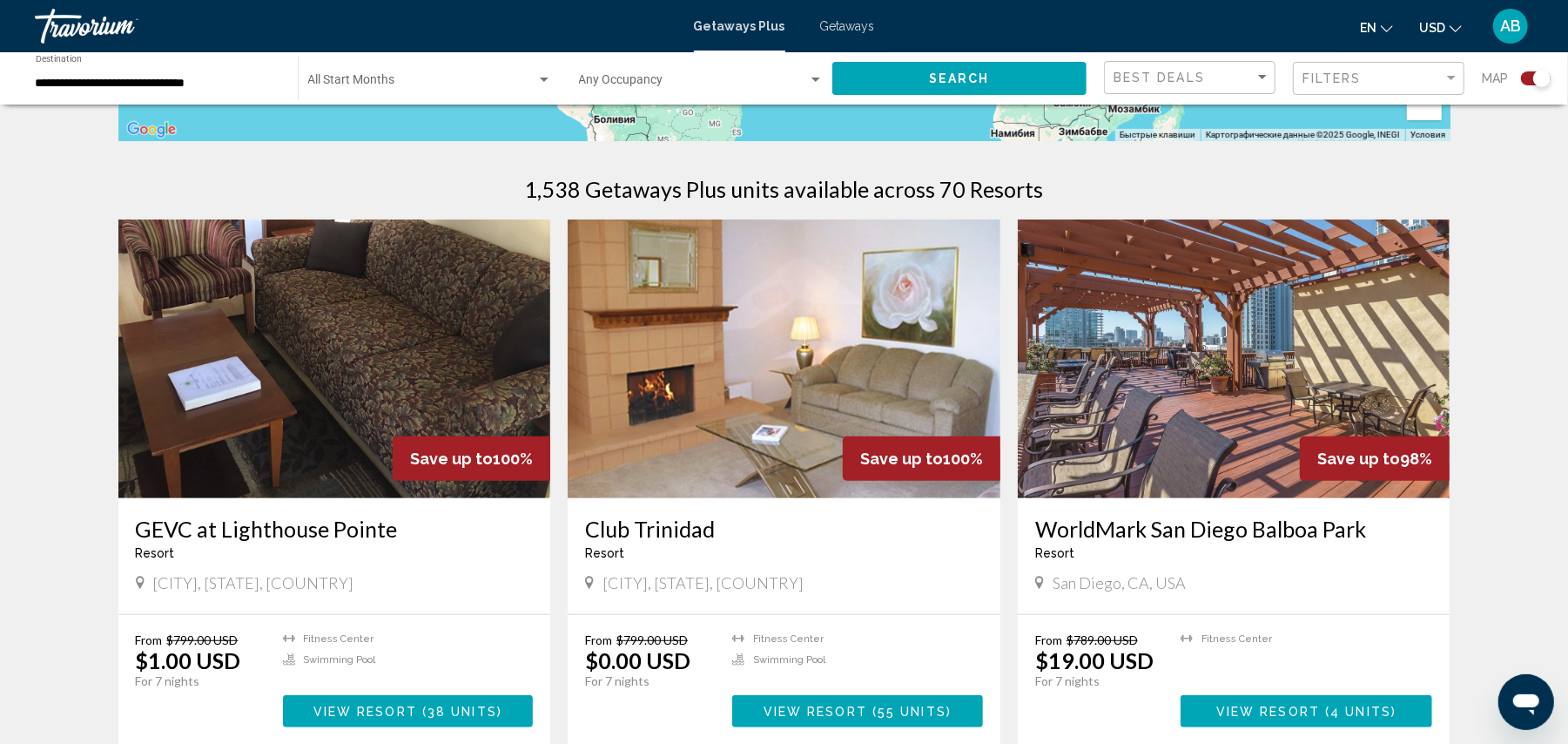 click at bounding box center [1234, 359] 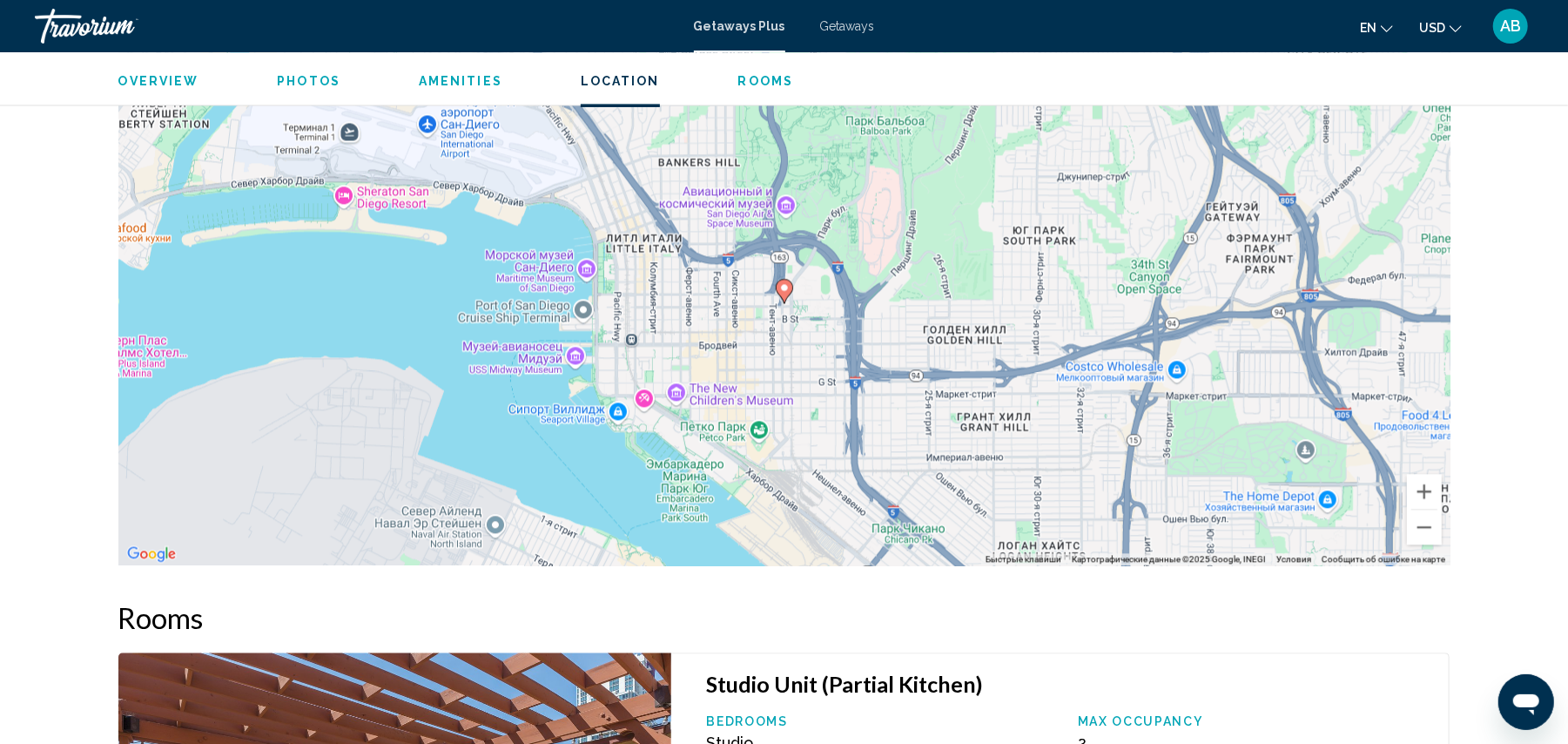 scroll, scrollTop: 2500, scrollLeft: 0, axis: vertical 